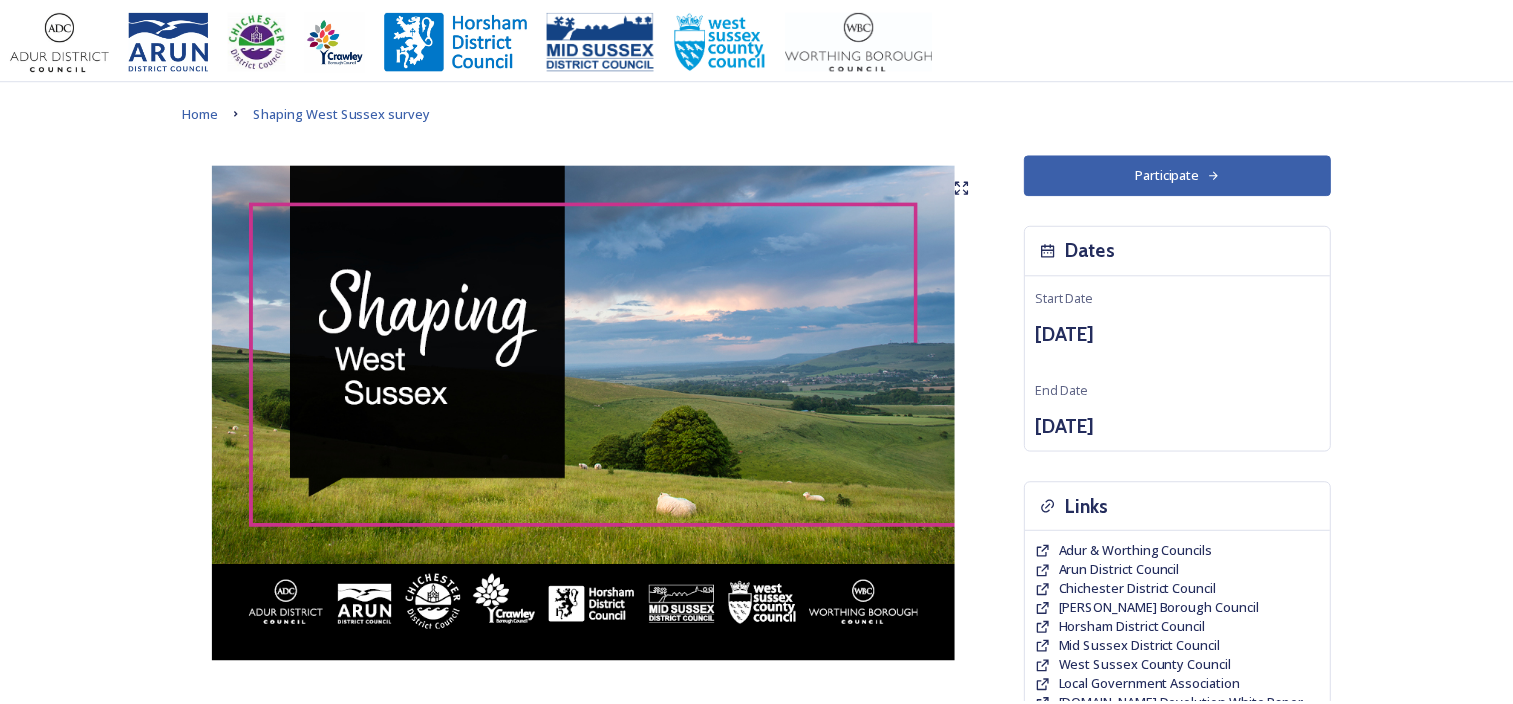 scroll, scrollTop: 0, scrollLeft: 0, axis: both 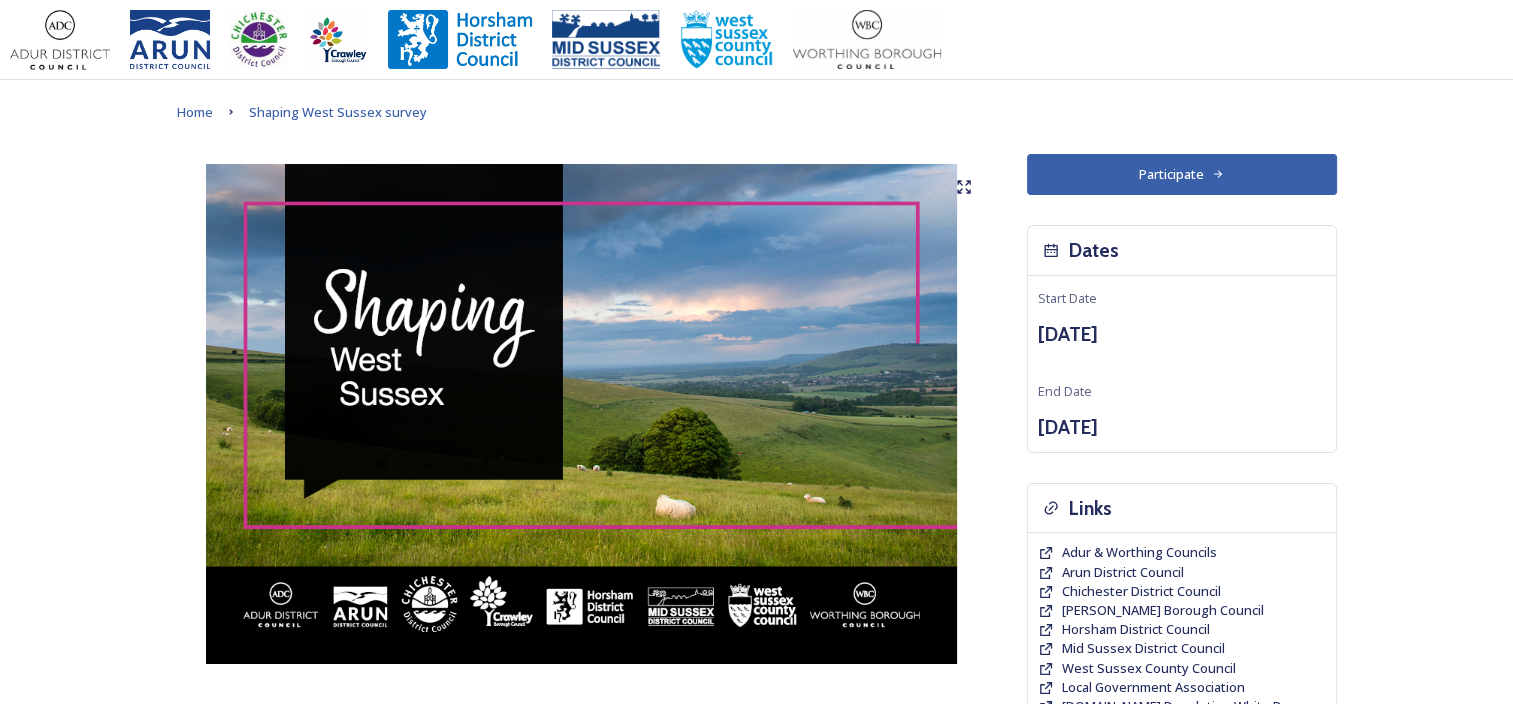 click on "Participate" at bounding box center (1182, 174) 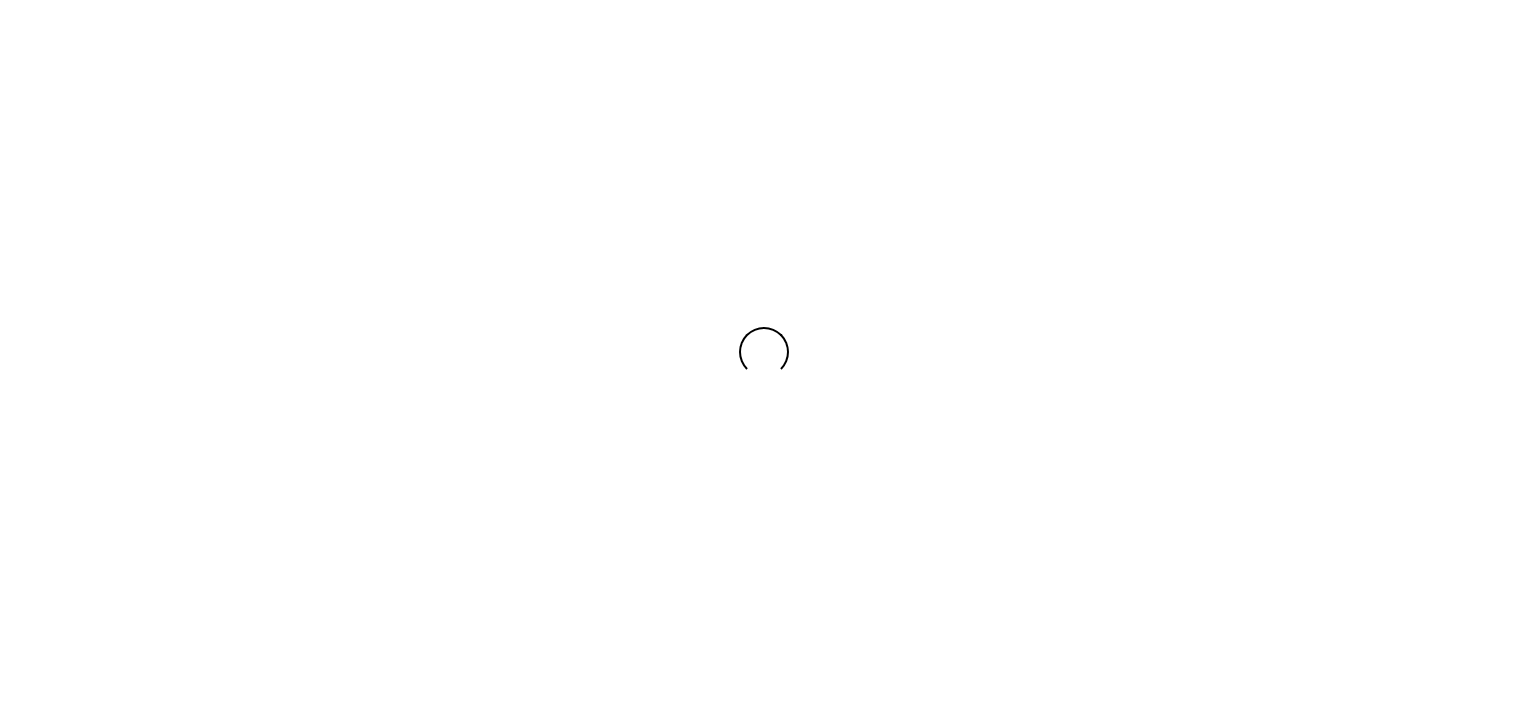 scroll, scrollTop: 0, scrollLeft: 0, axis: both 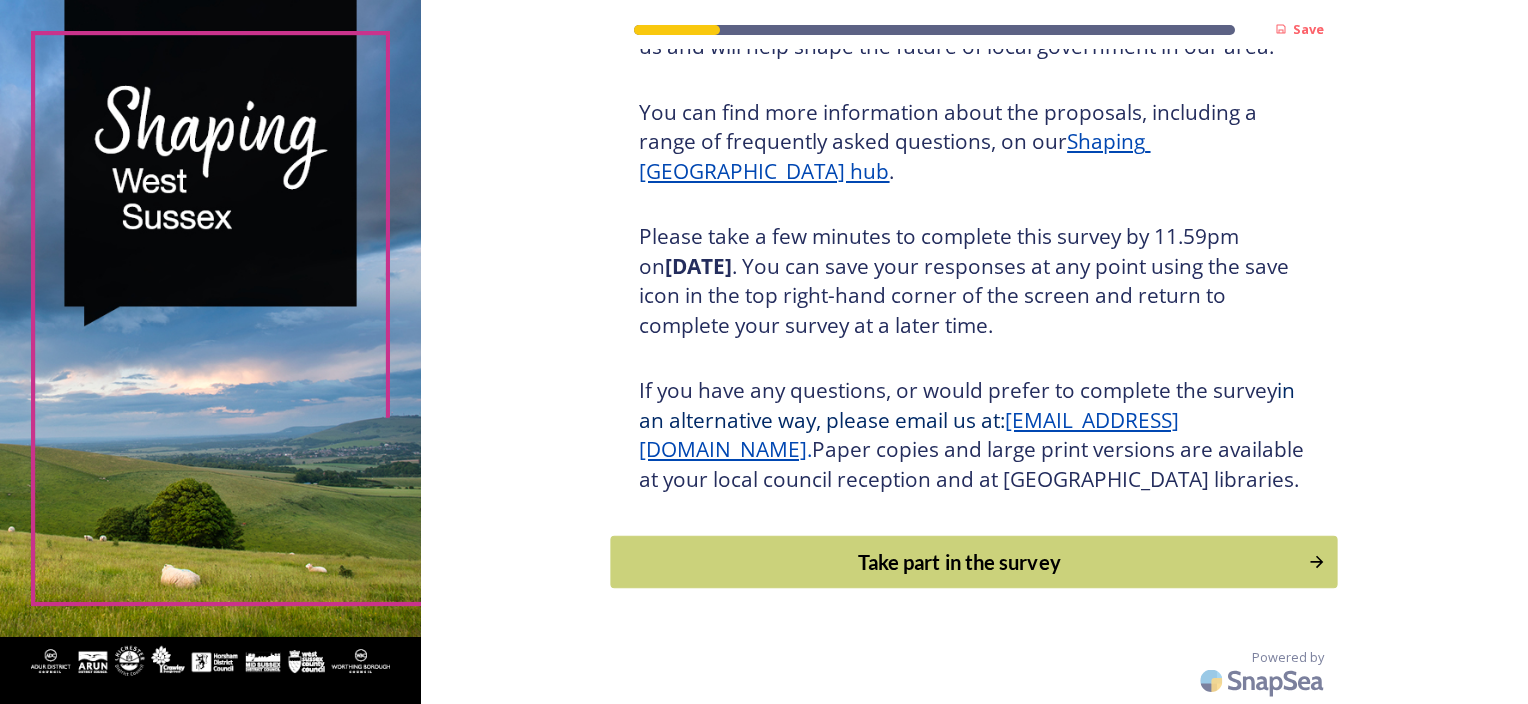click on "Take part in the survey" at bounding box center [960, 562] 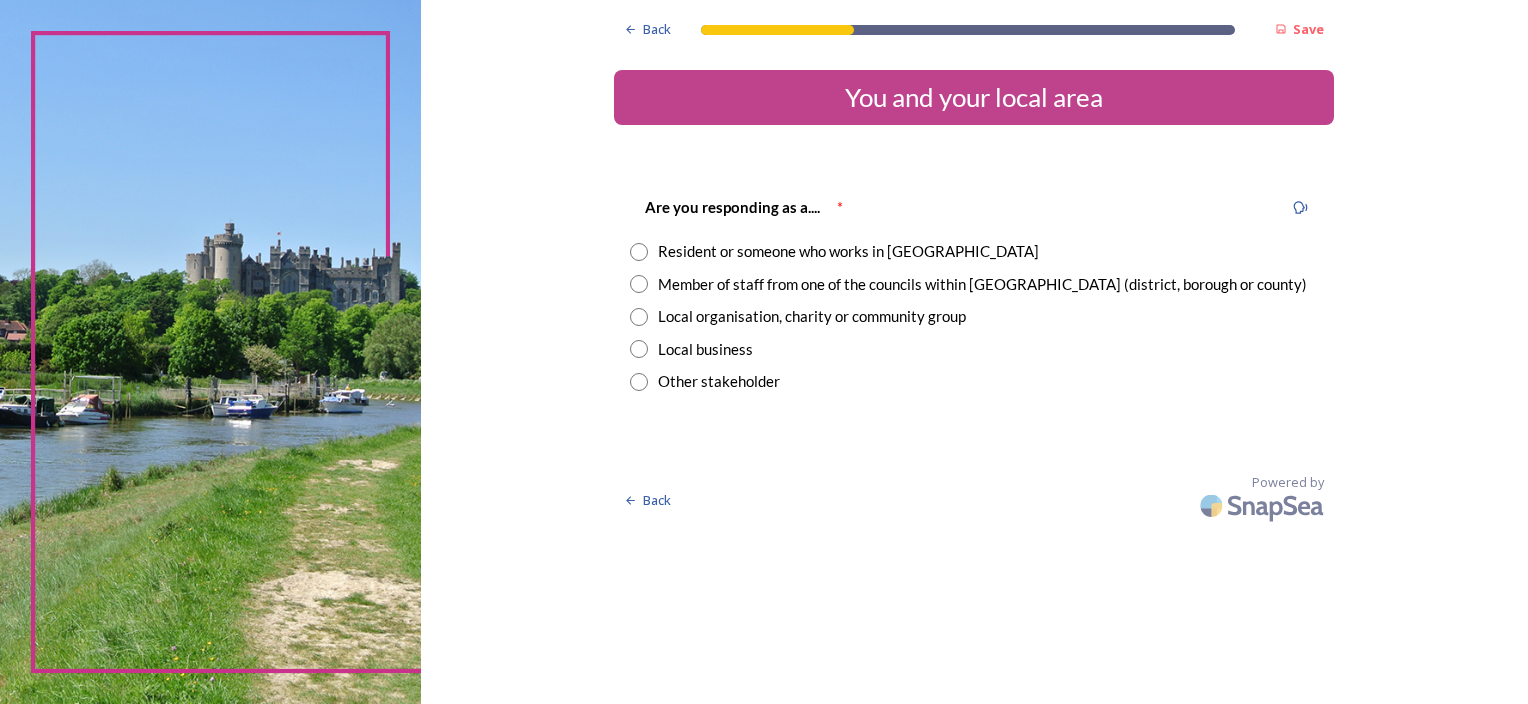 click on "Member of staff from one of the councils within [GEOGRAPHIC_DATA] (district, borough or county)" at bounding box center (982, 284) 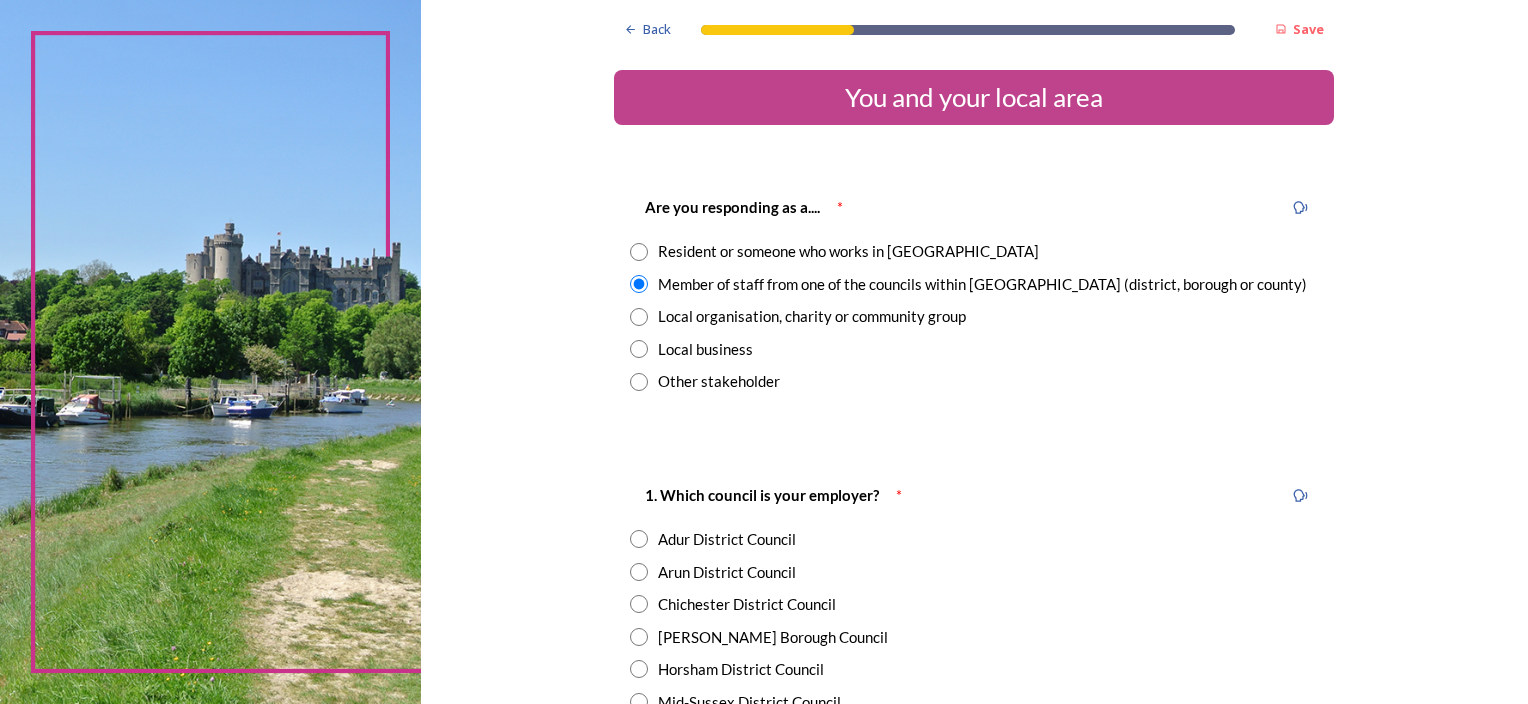 click at bounding box center (639, 604) 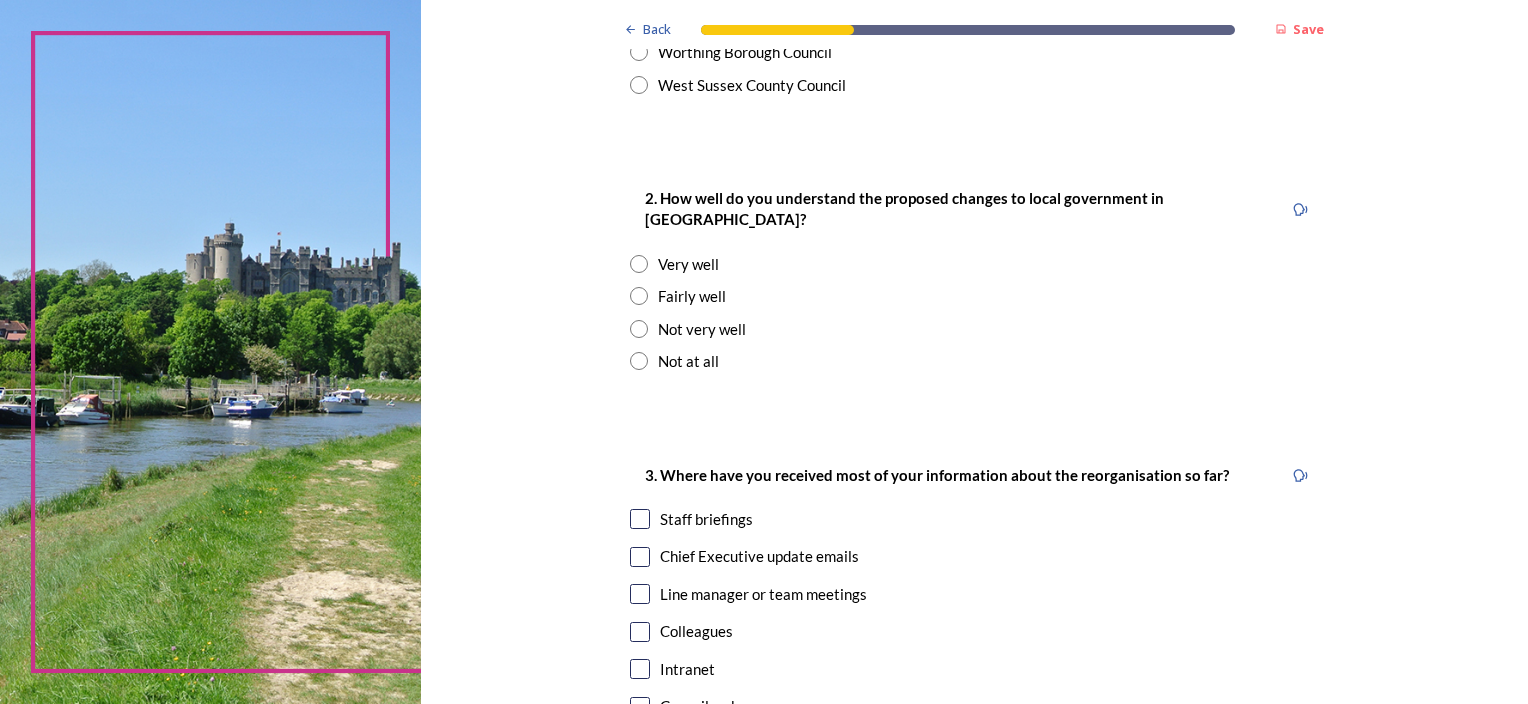 scroll, scrollTop: 684, scrollLeft: 0, axis: vertical 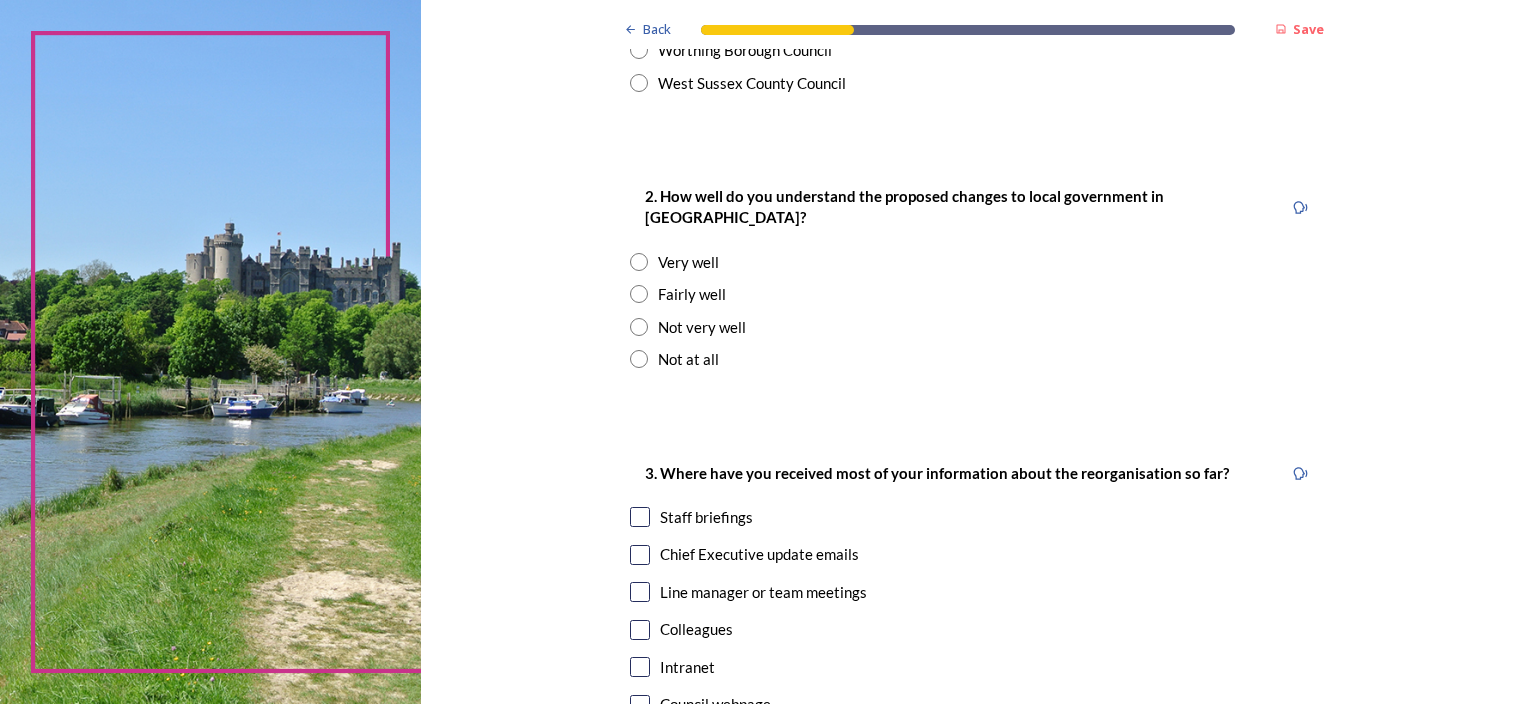 click at bounding box center [639, 327] 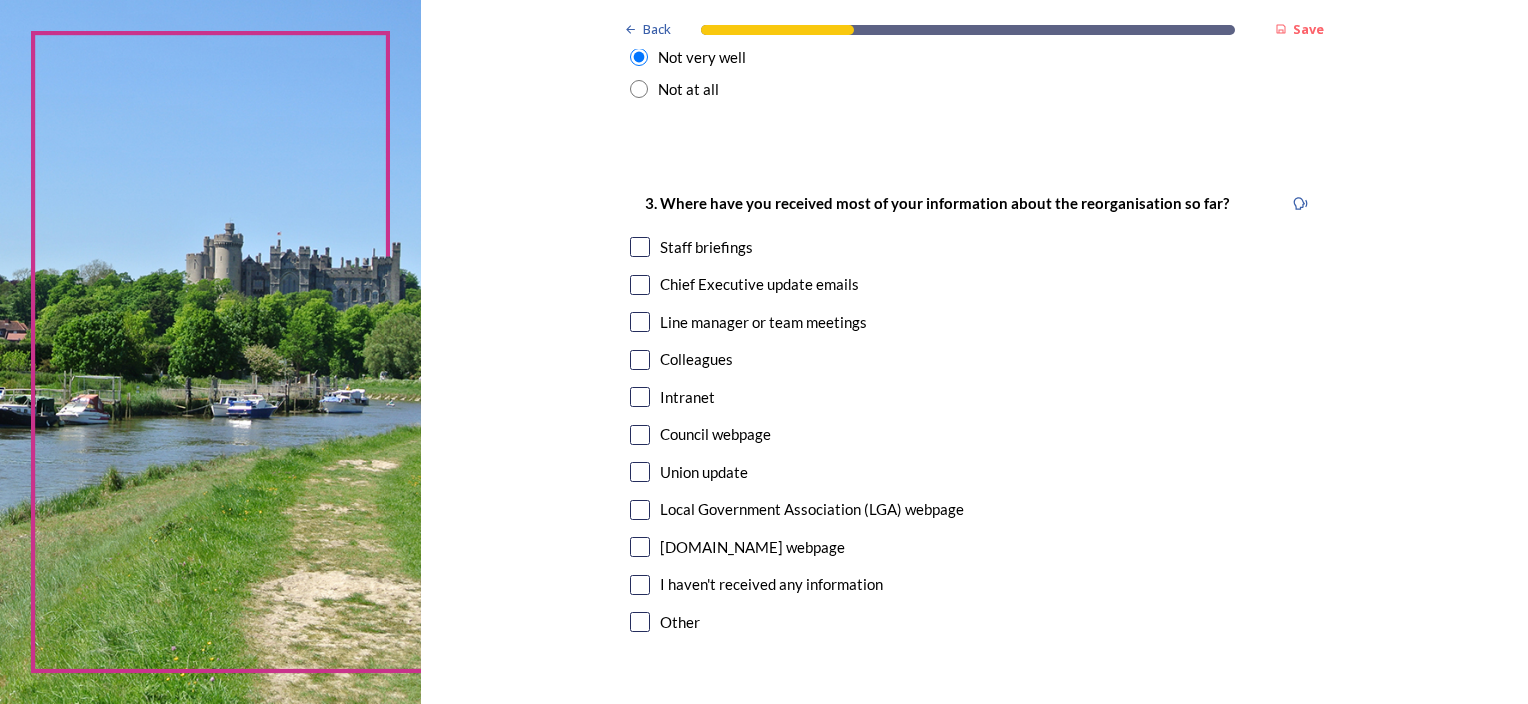 scroll, scrollTop: 959, scrollLeft: 0, axis: vertical 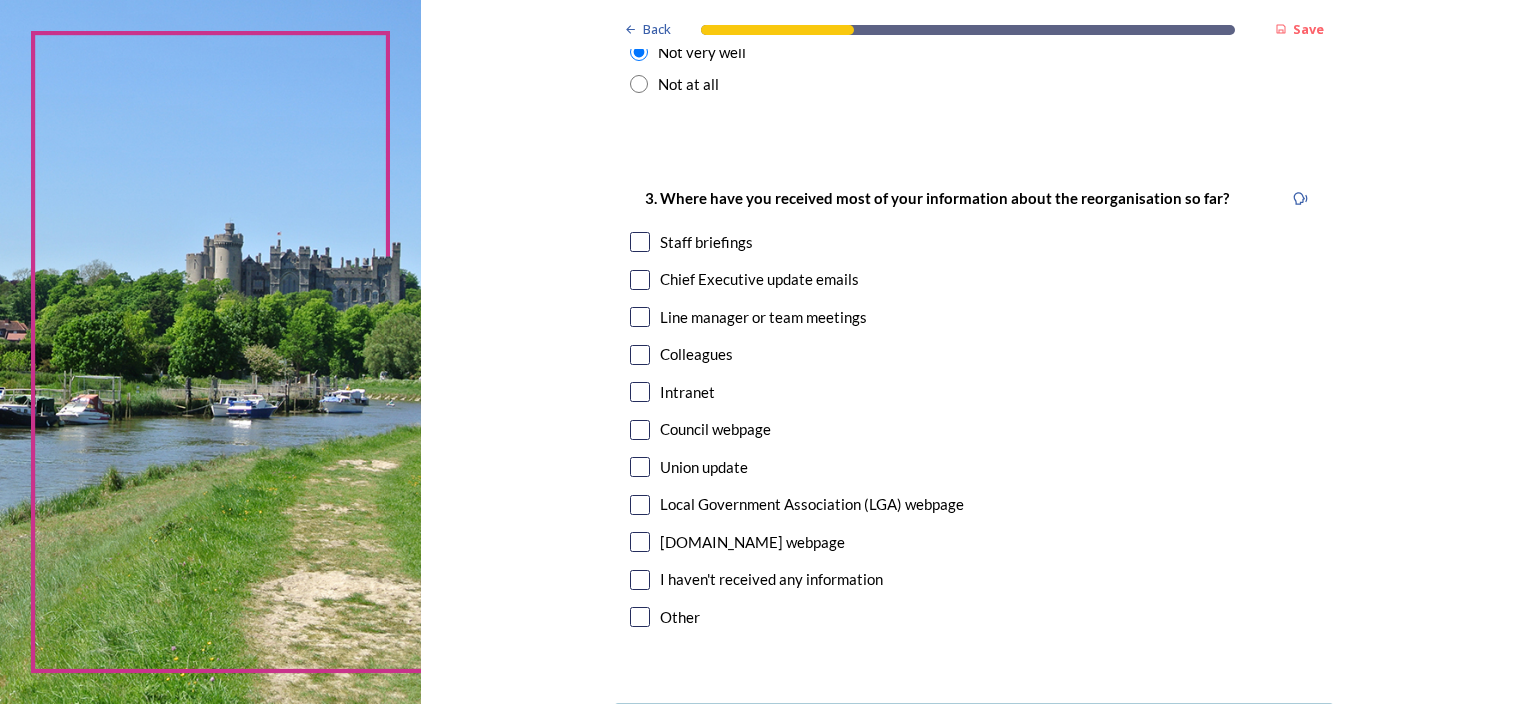 click at bounding box center [640, 242] 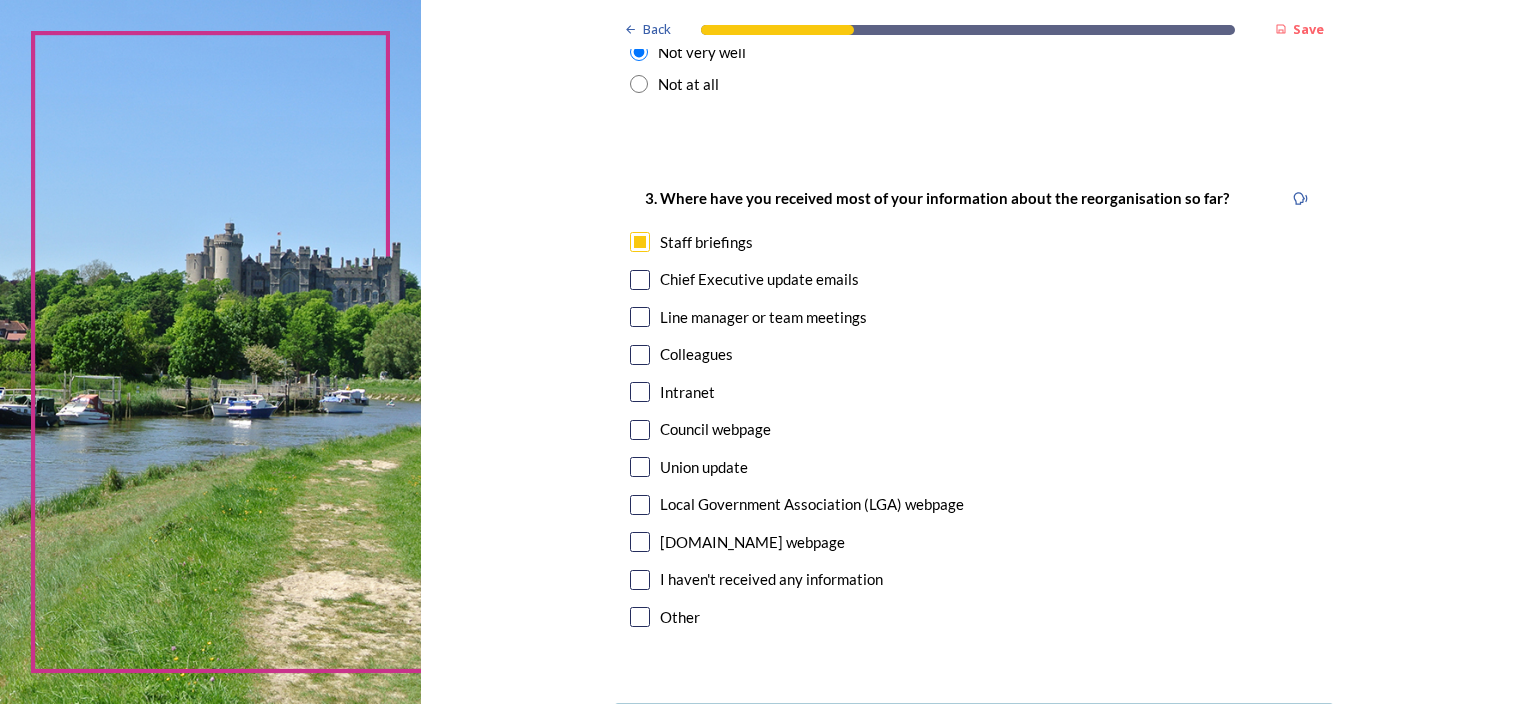 click at bounding box center [640, 280] 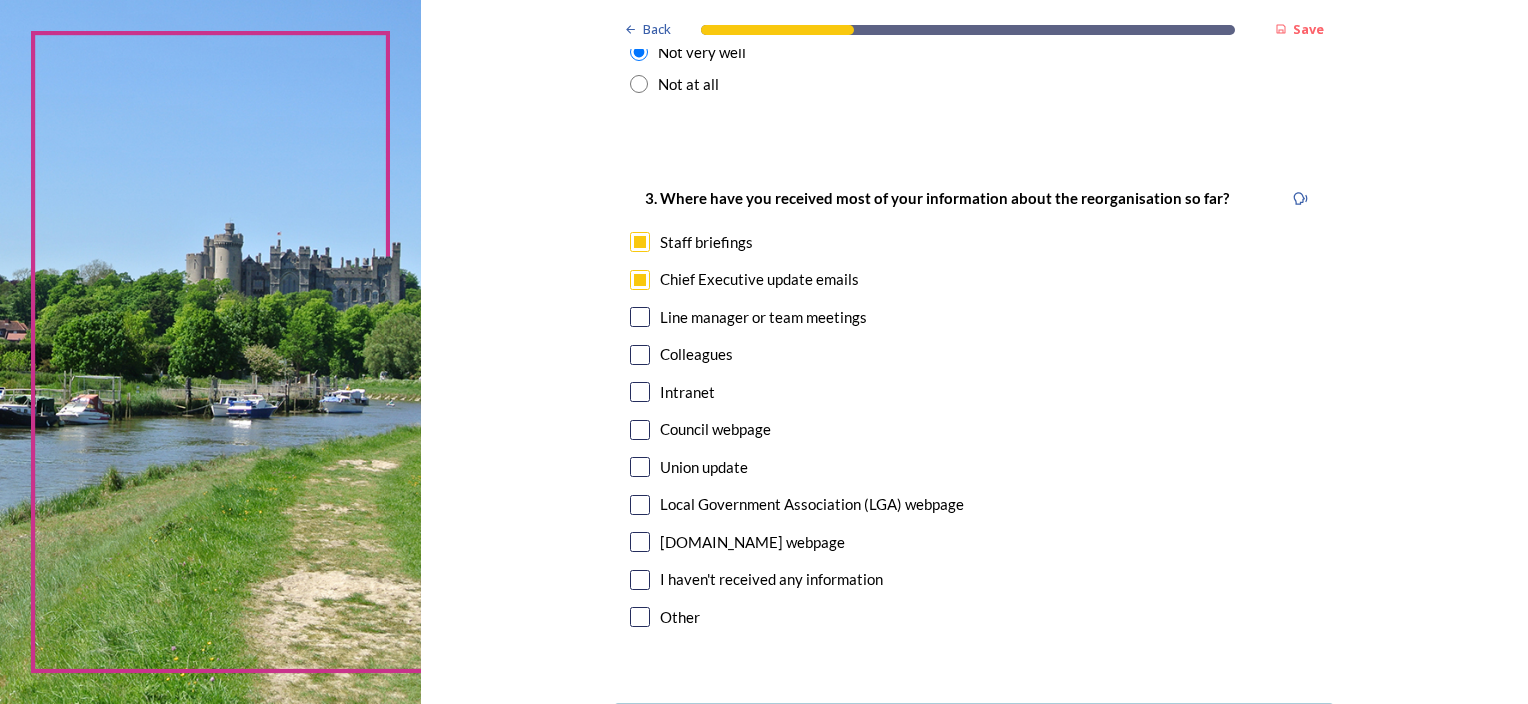 click at bounding box center [640, 392] 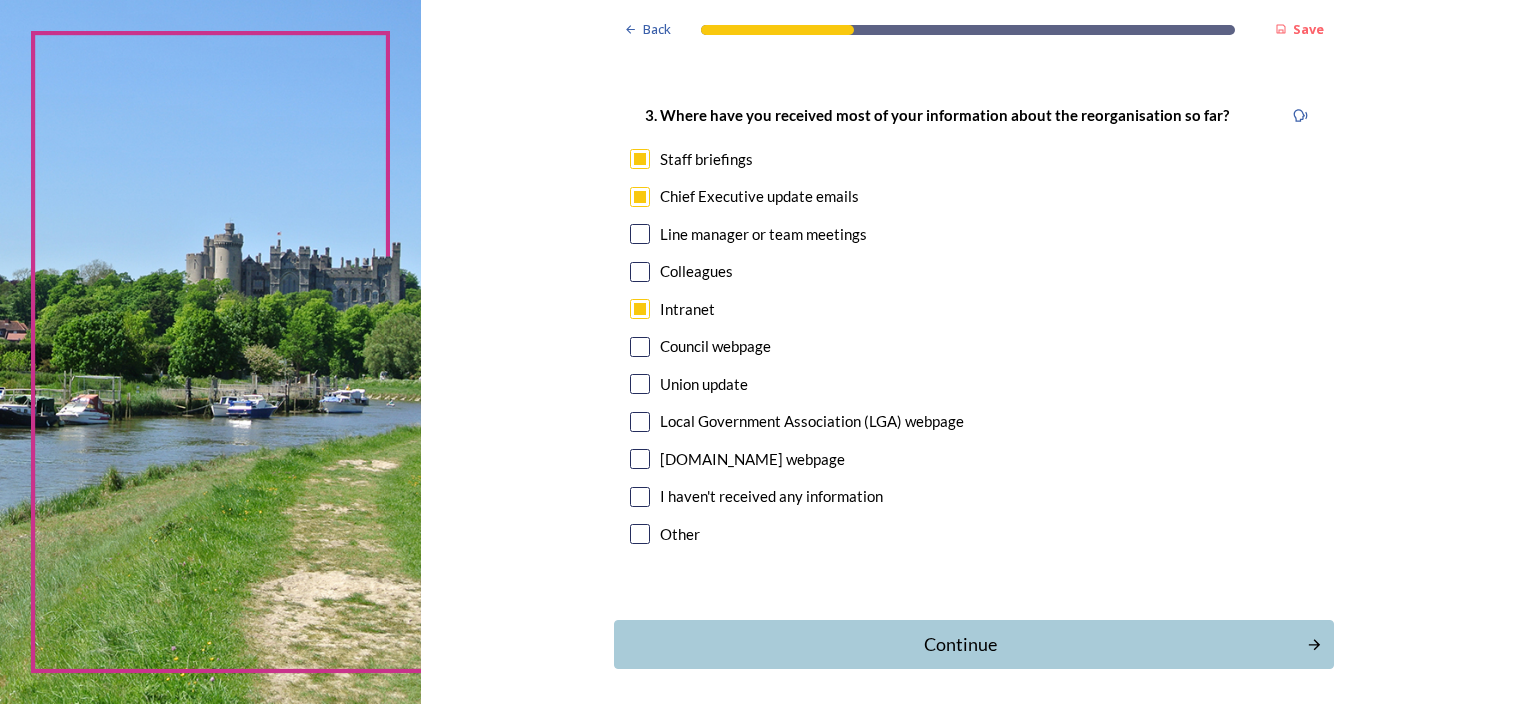 scroll, scrollTop: 1057, scrollLeft: 0, axis: vertical 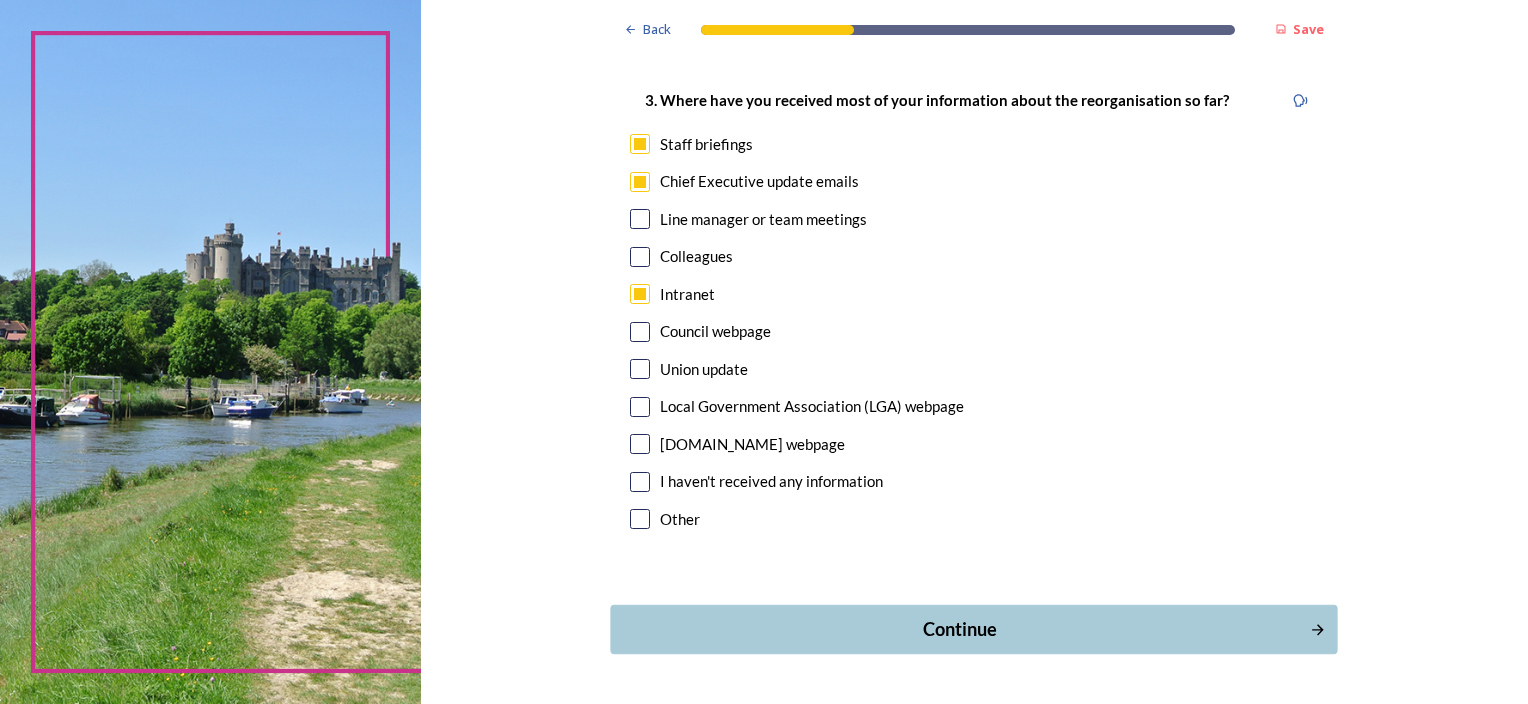 click on "Continue" at bounding box center (960, 629) 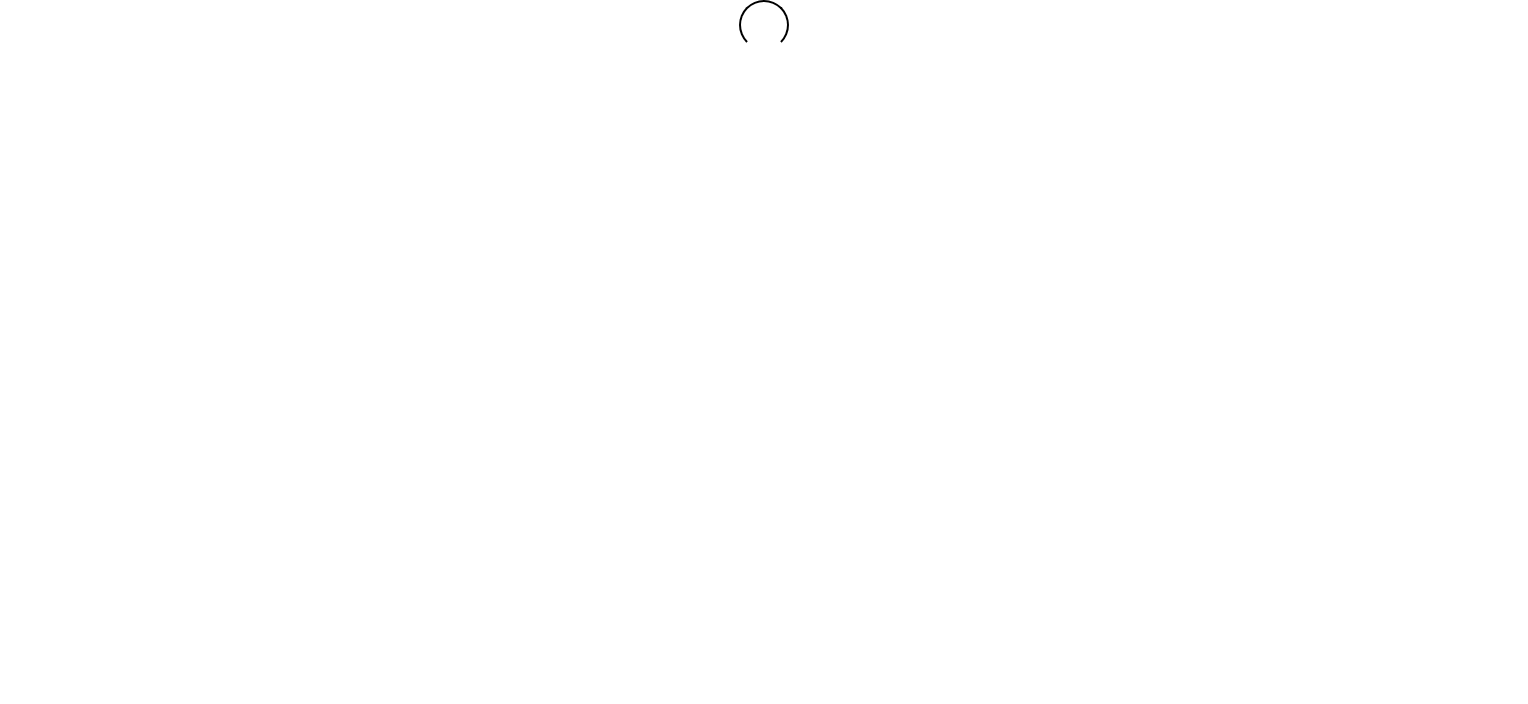 scroll, scrollTop: 0, scrollLeft: 0, axis: both 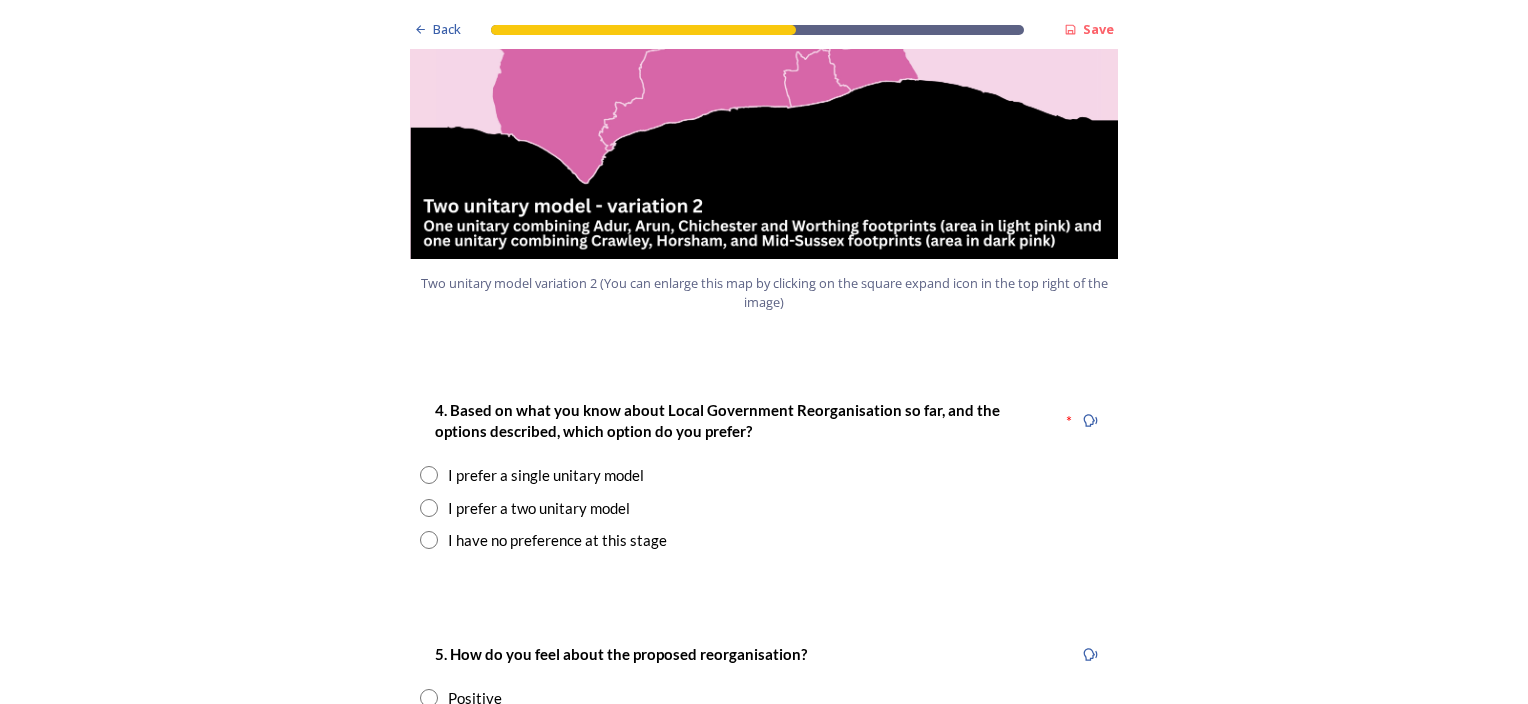 click at bounding box center (429, 540) 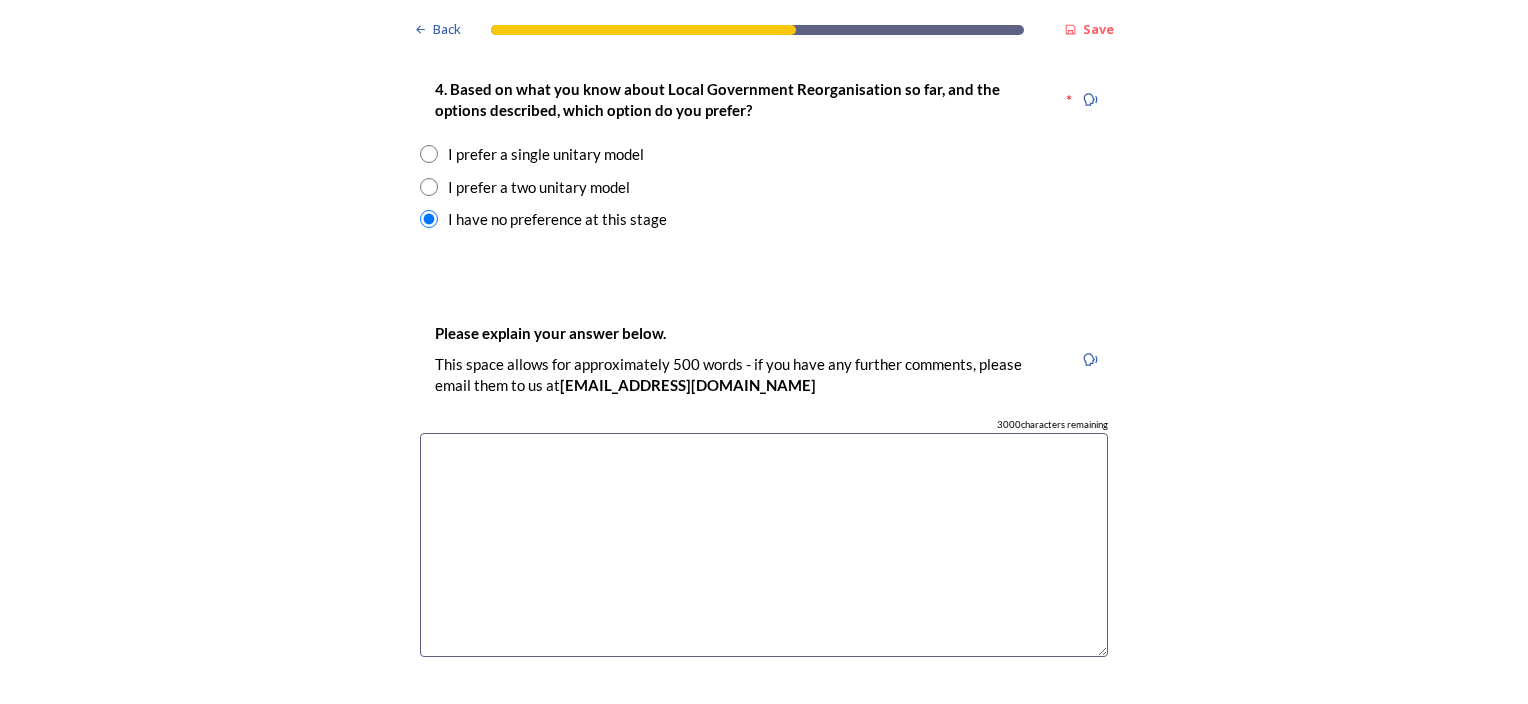 scroll, scrollTop: 2760, scrollLeft: 0, axis: vertical 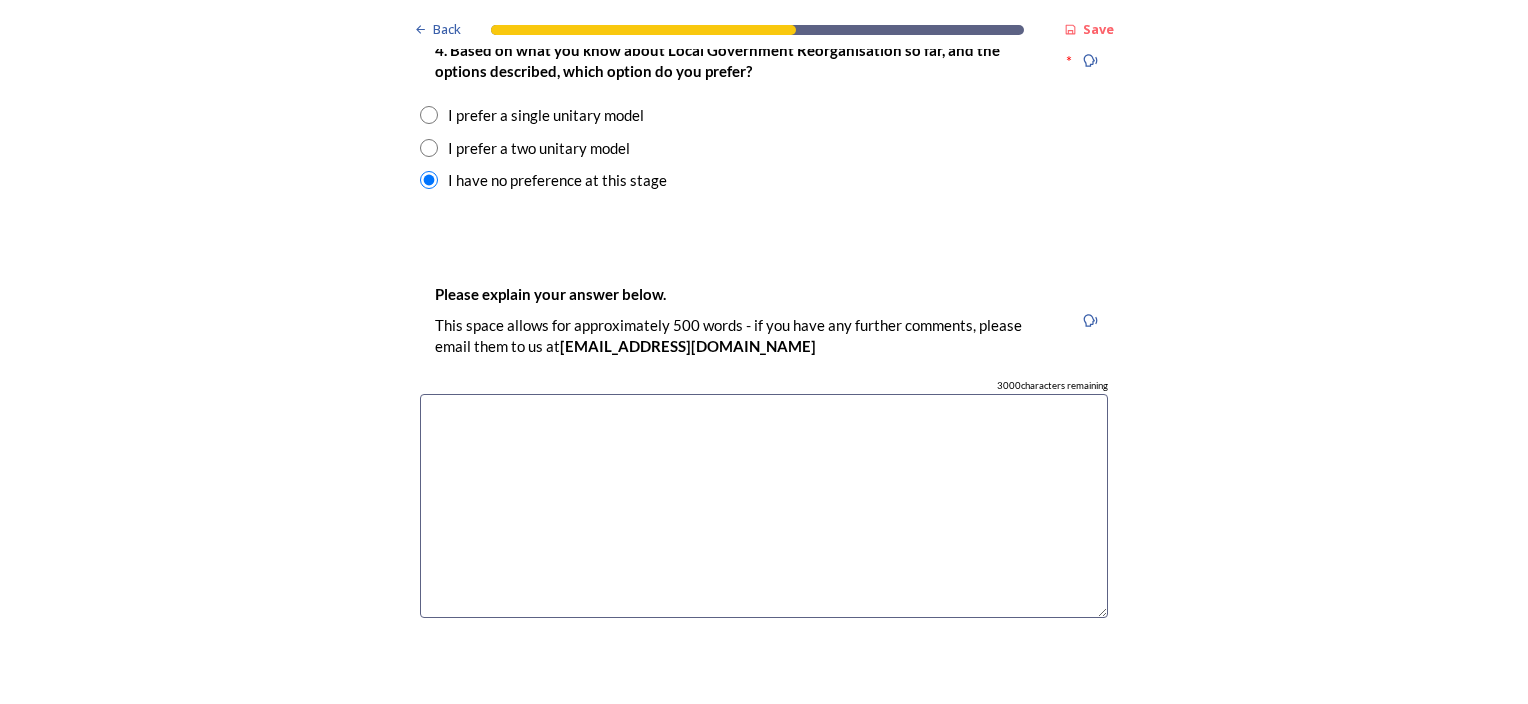 click at bounding box center (429, 148) 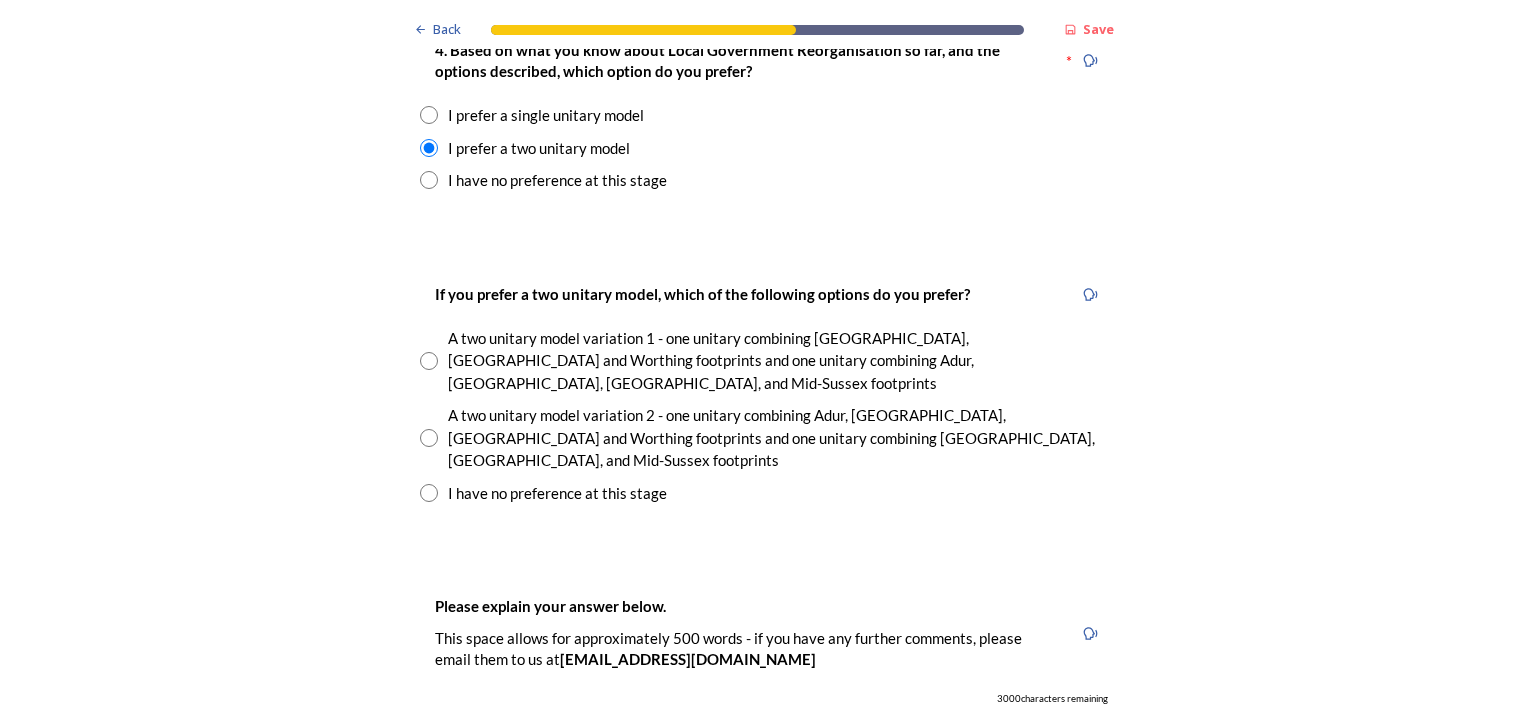 click at bounding box center [429, 361] 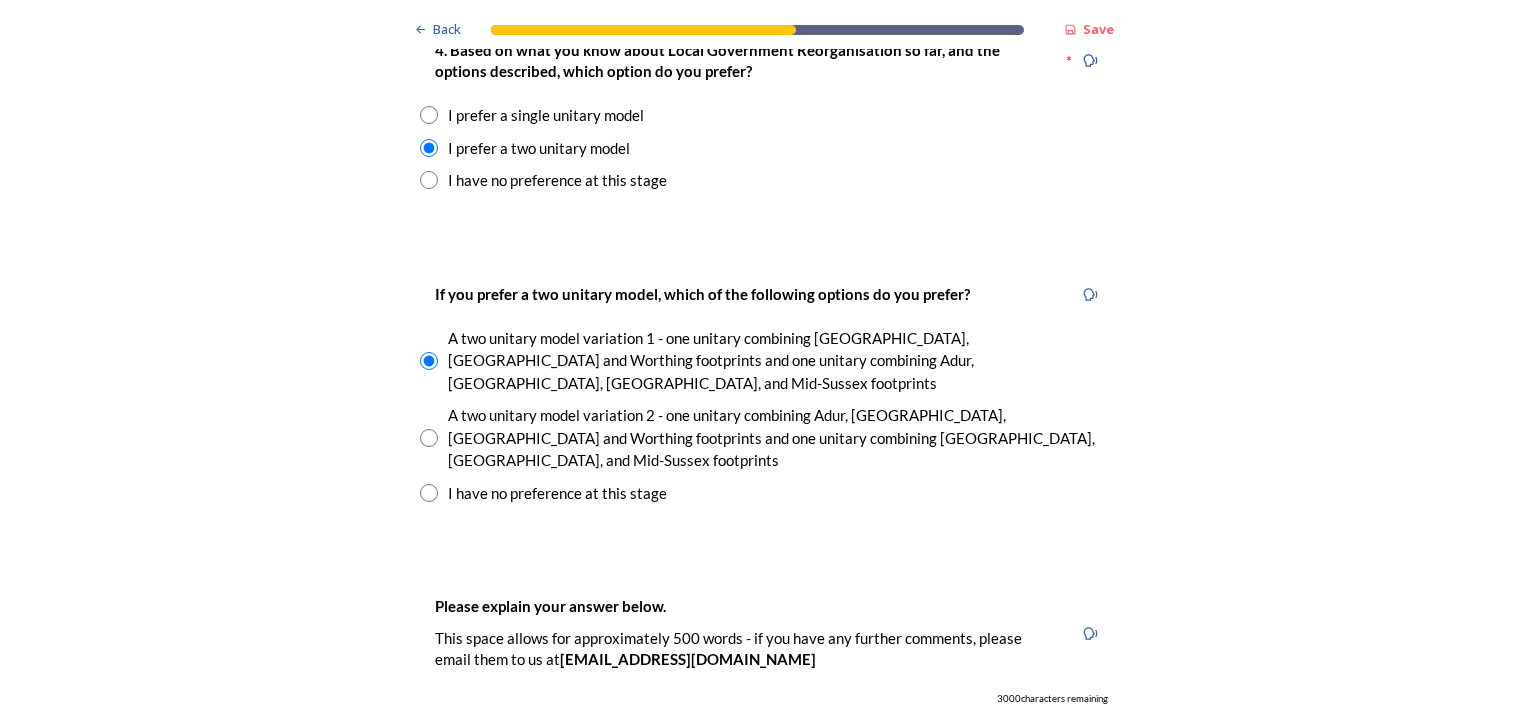 click at bounding box center [429, 493] 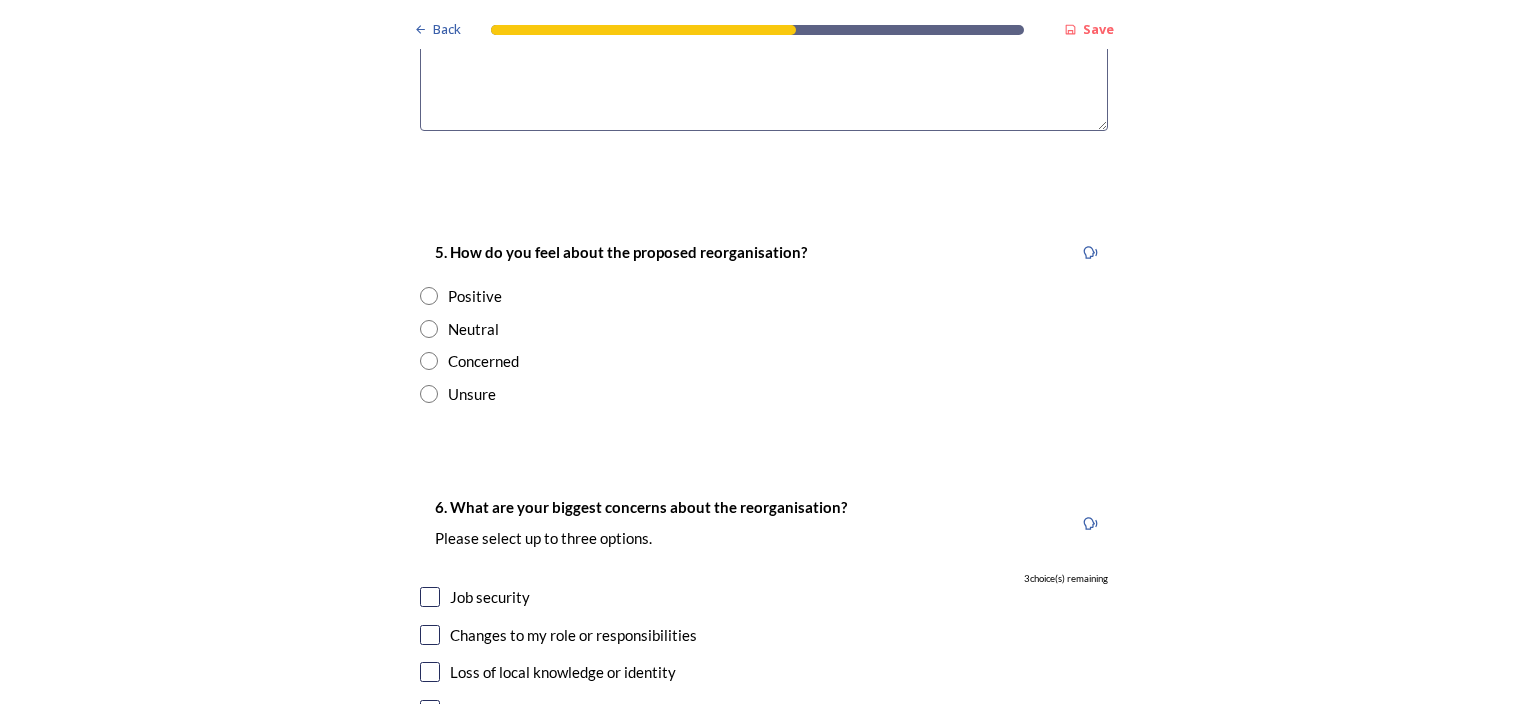 scroll, scrollTop: 3536, scrollLeft: 0, axis: vertical 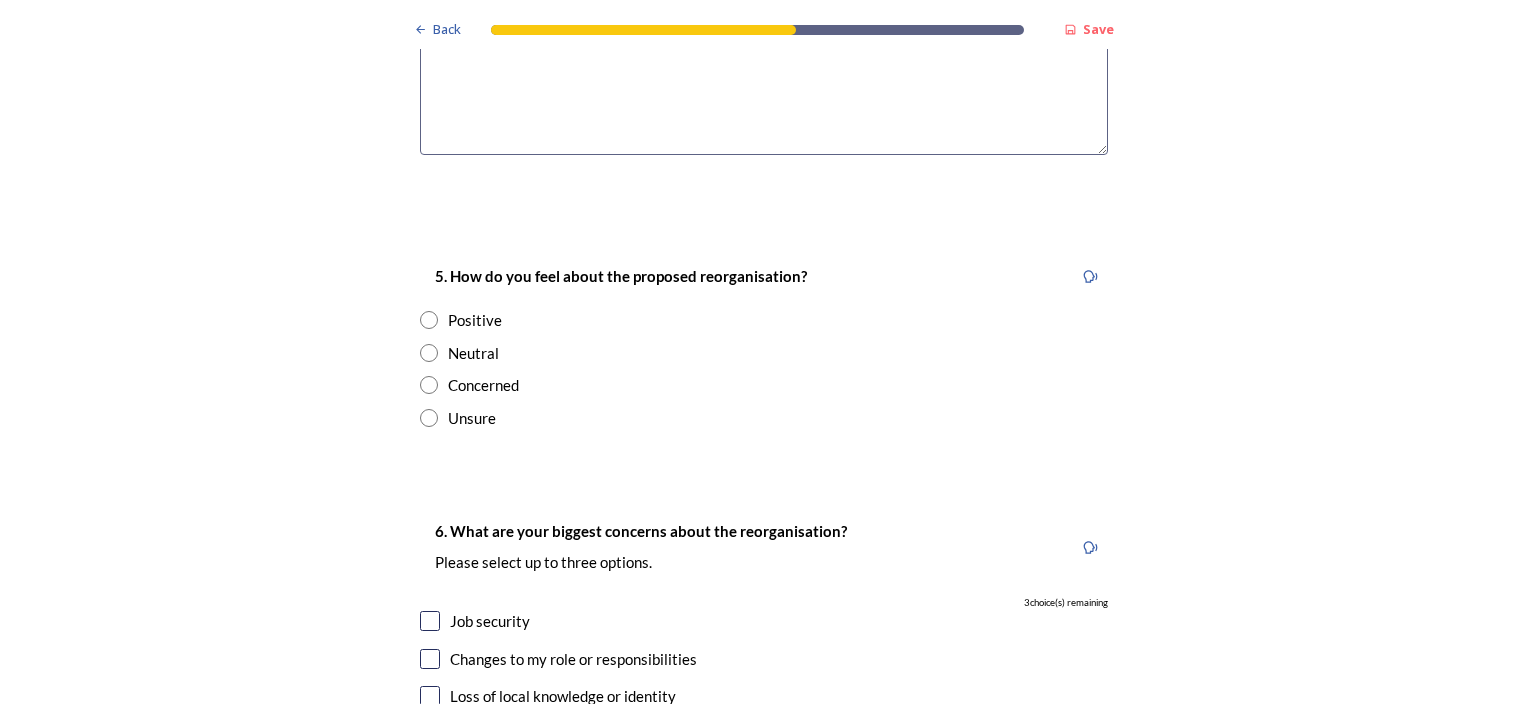 click at bounding box center [429, 385] 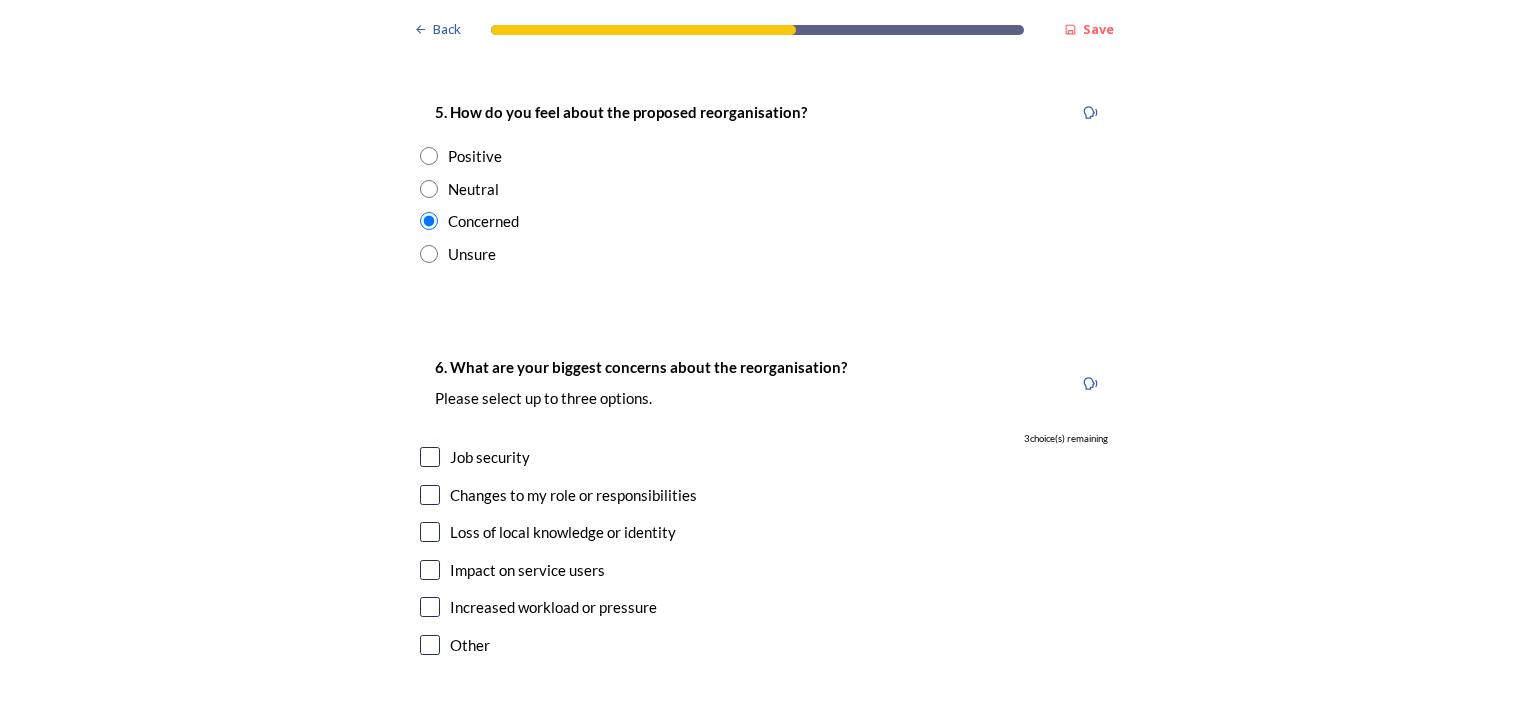 scroll, scrollTop: 3748, scrollLeft: 0, axis: vertical 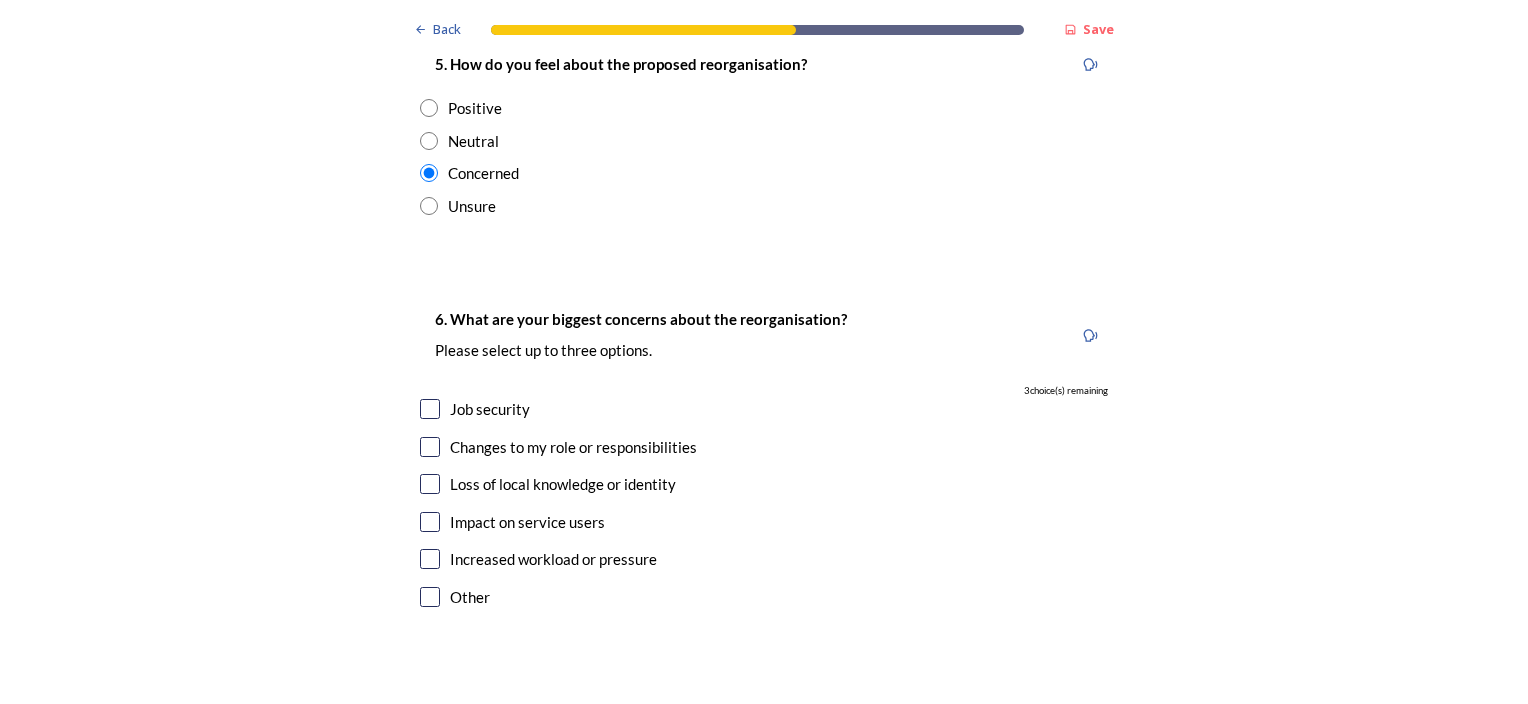 click at bounding box center [430, 409] 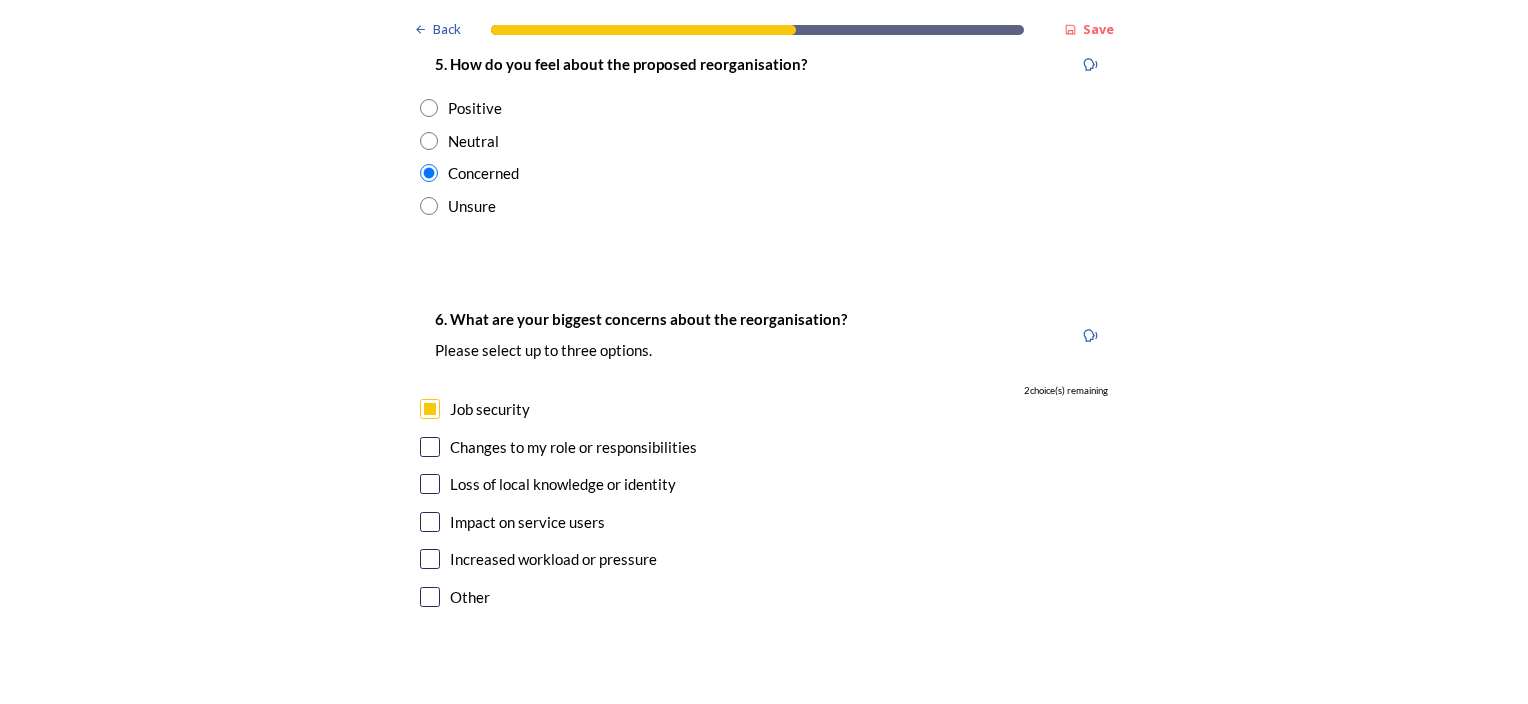 click at bounding box center (430, 447) 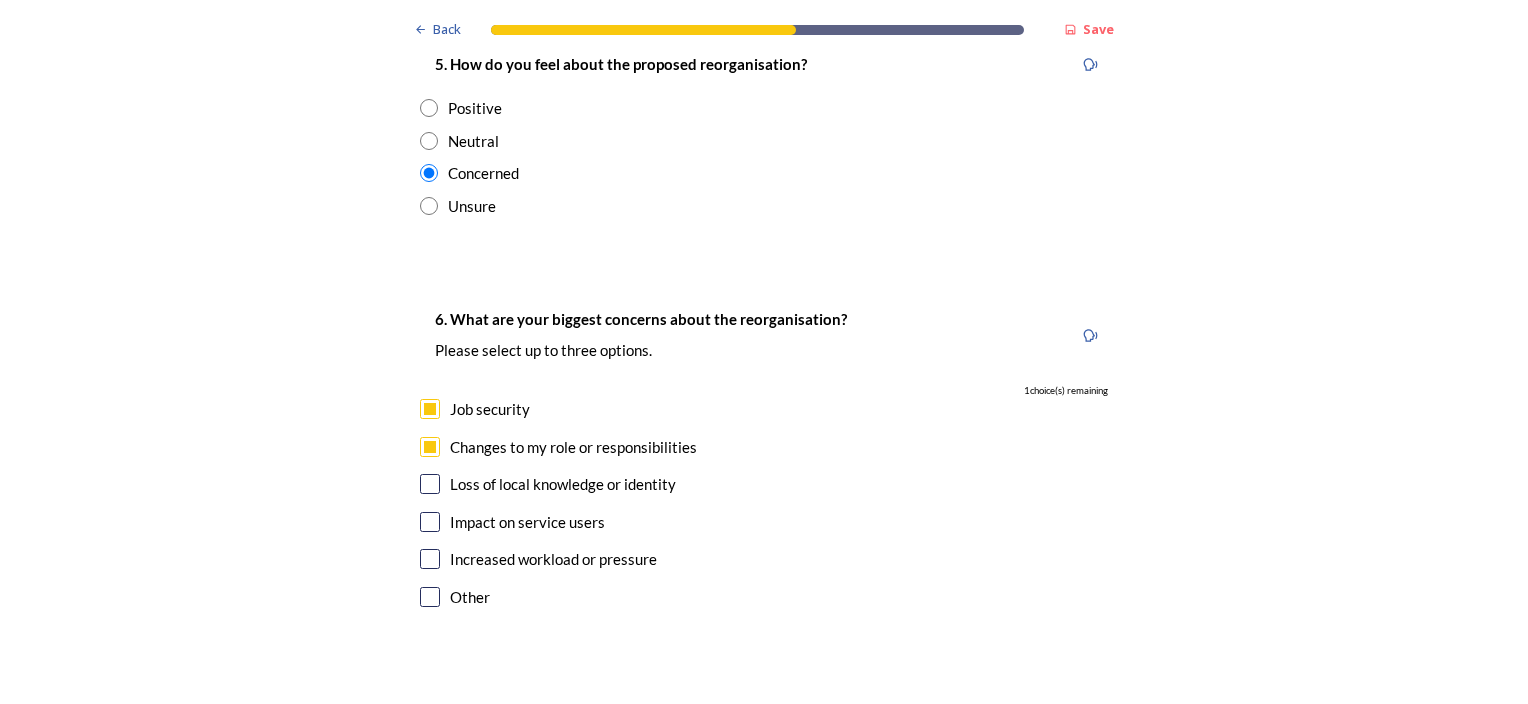 click at bounding box center [430, 447] 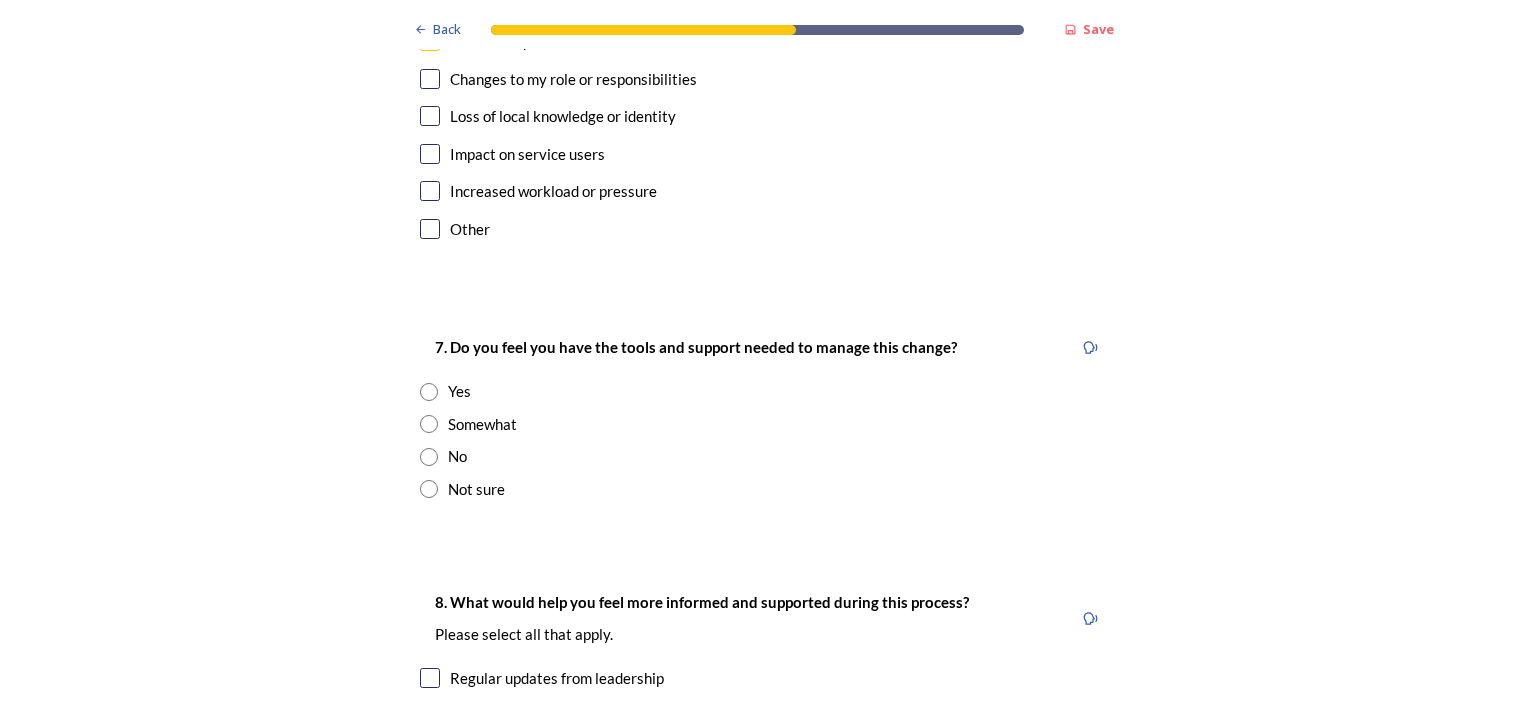 scroll, scrollTop: 4124, scrollLeft: 0, axis: vertical 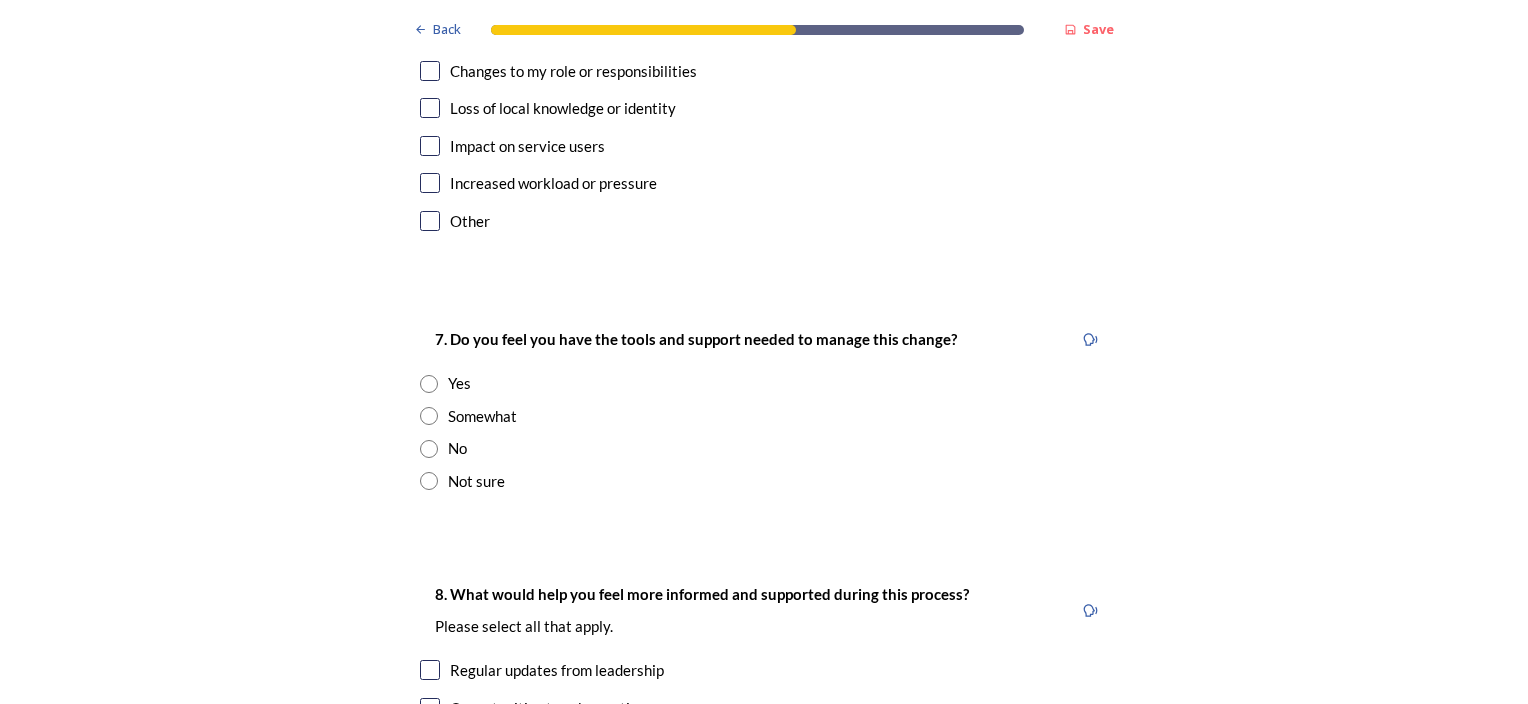 click at bounding box center (429, 481) 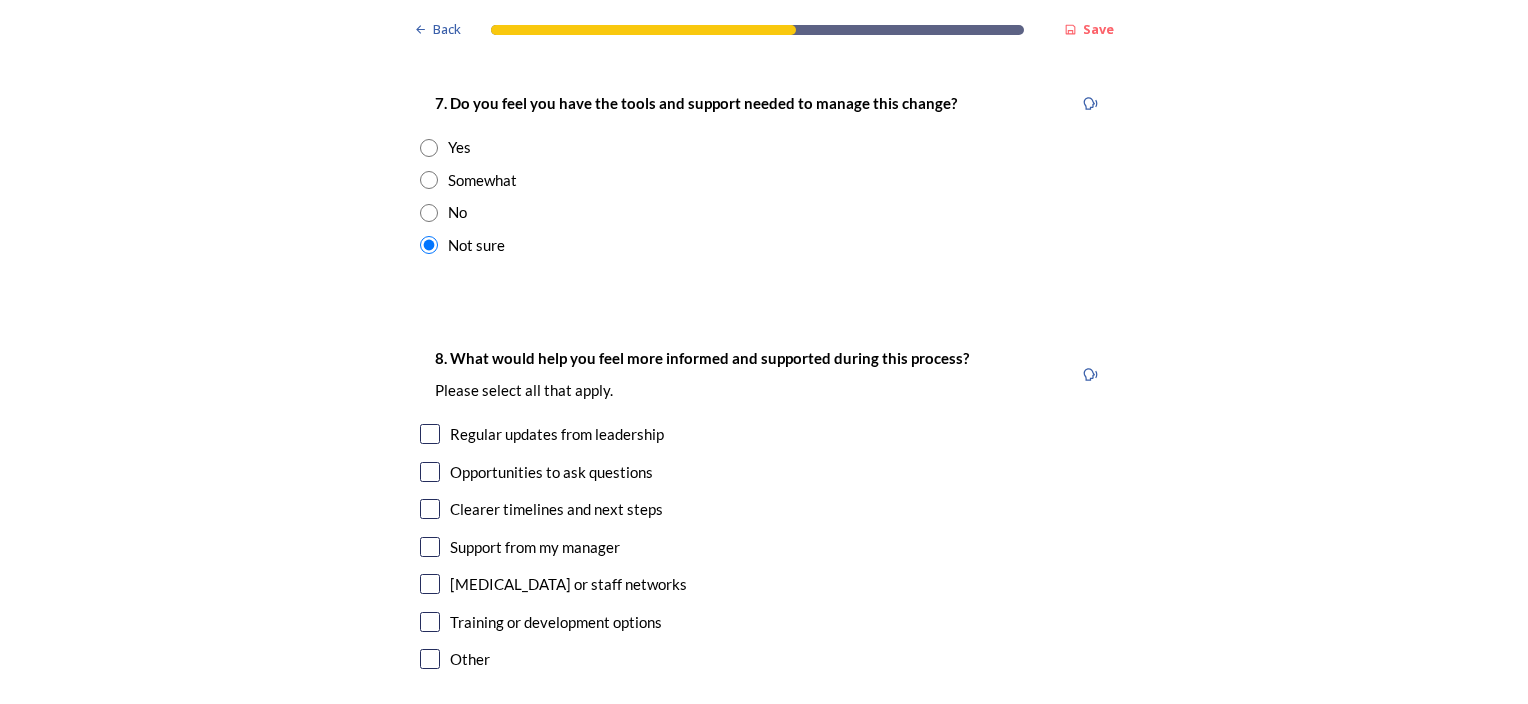 scroll, scrollTop: 4393, scrollLeft: 0, axis: vertical 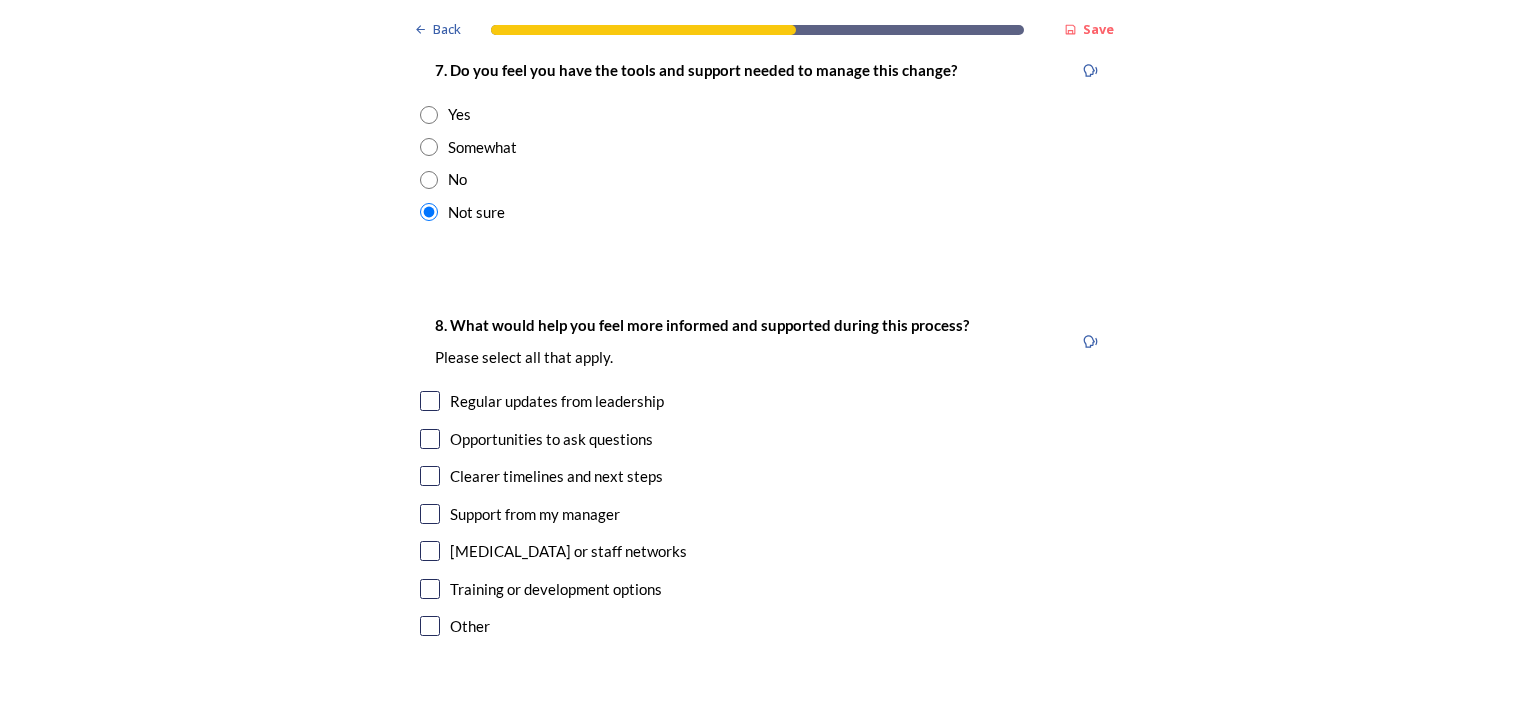 click at bounding box center (430, 401) 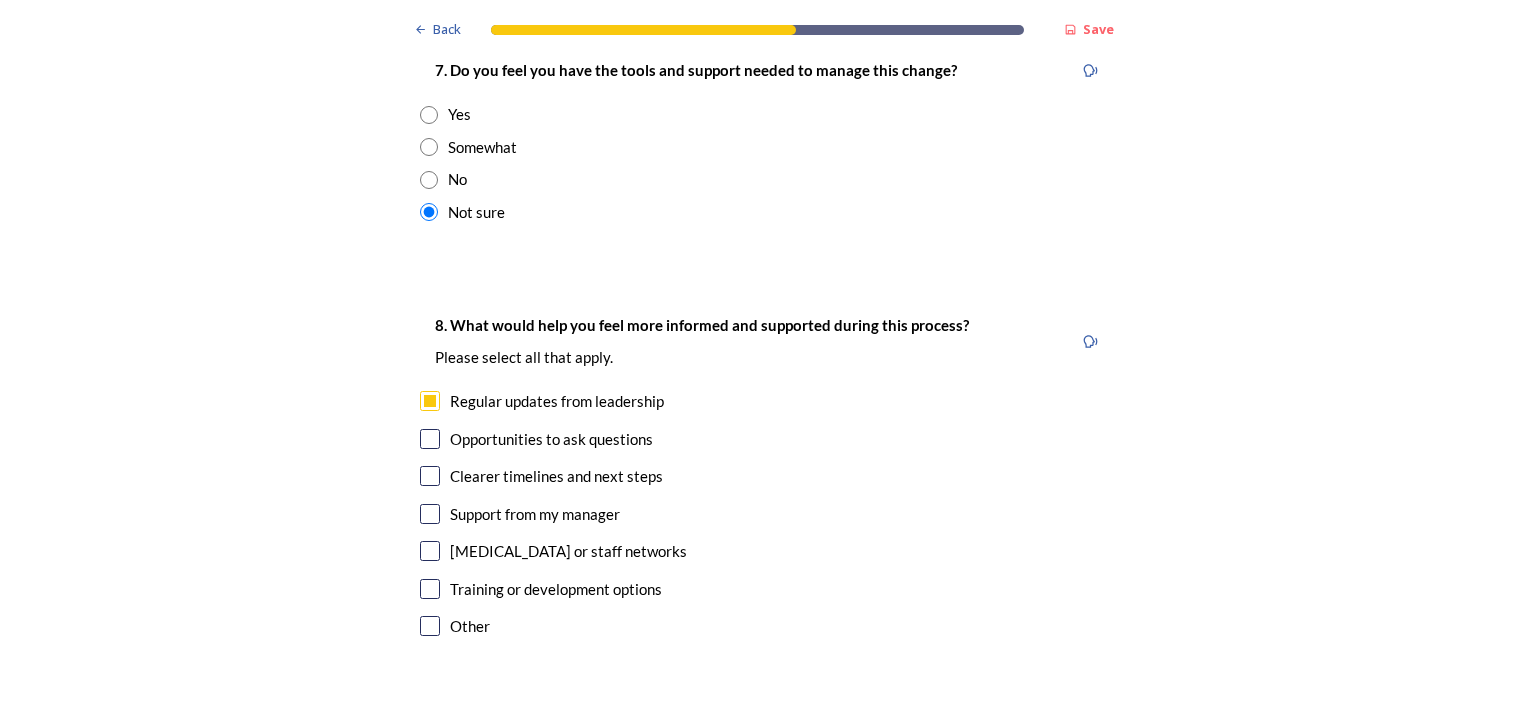 click at bounding box center (430, 476) 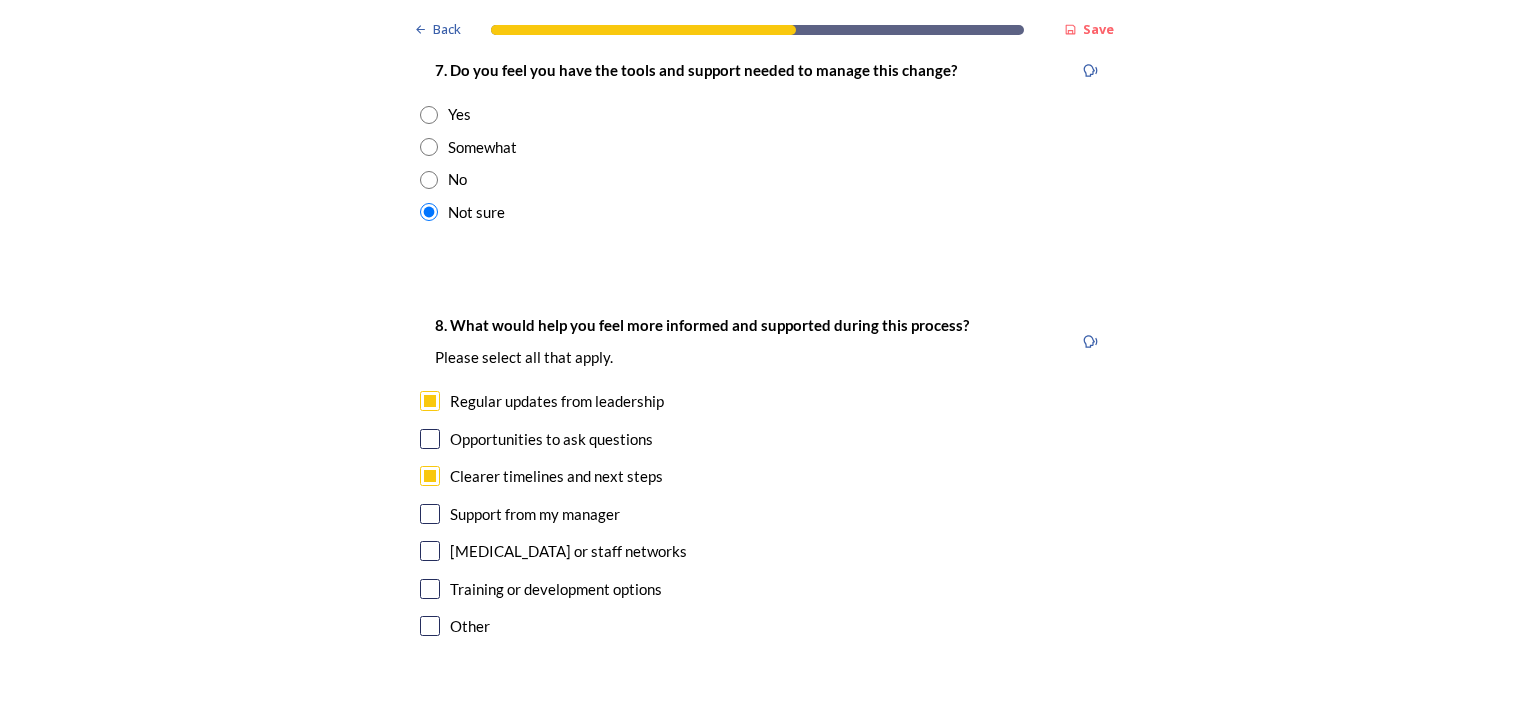 click at bounding box center (430, 476) 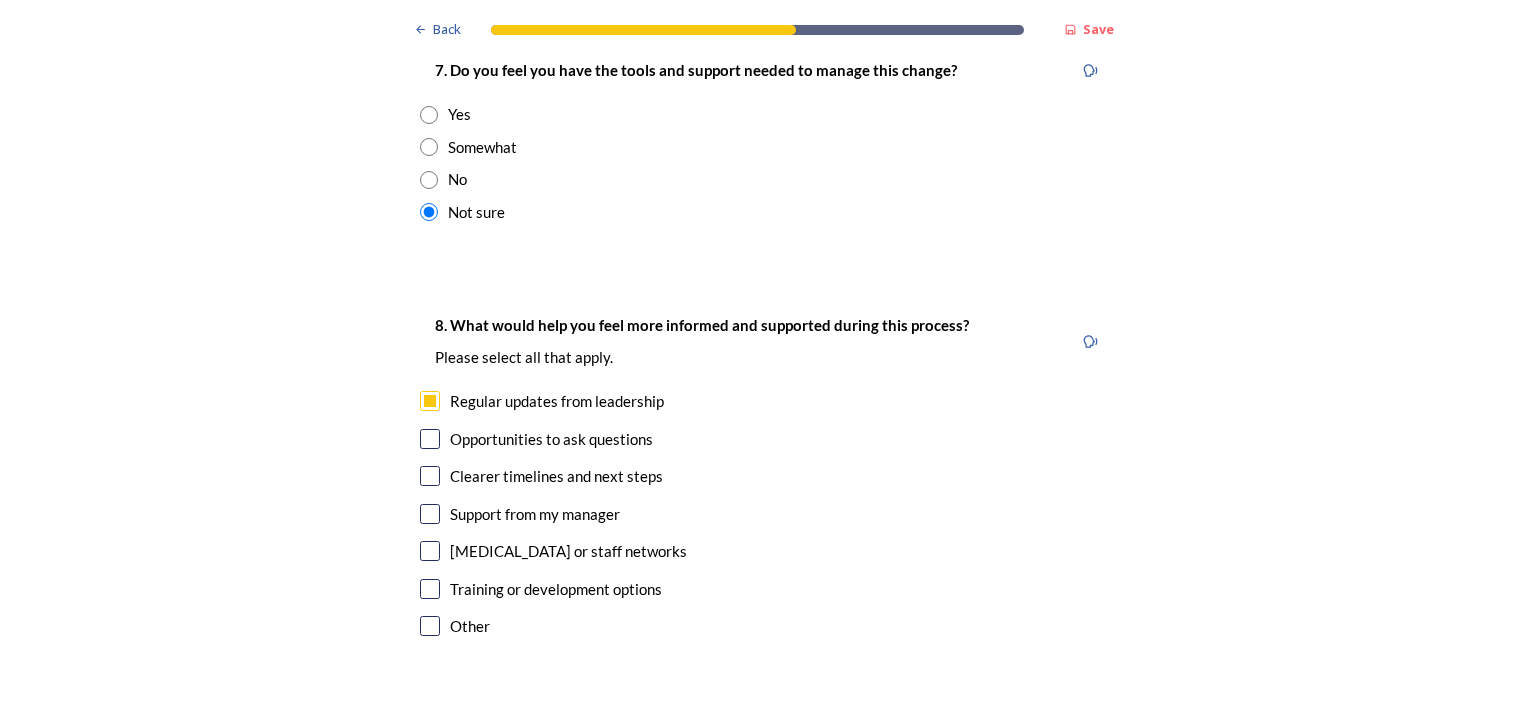 click at bounding box center (430, 514) 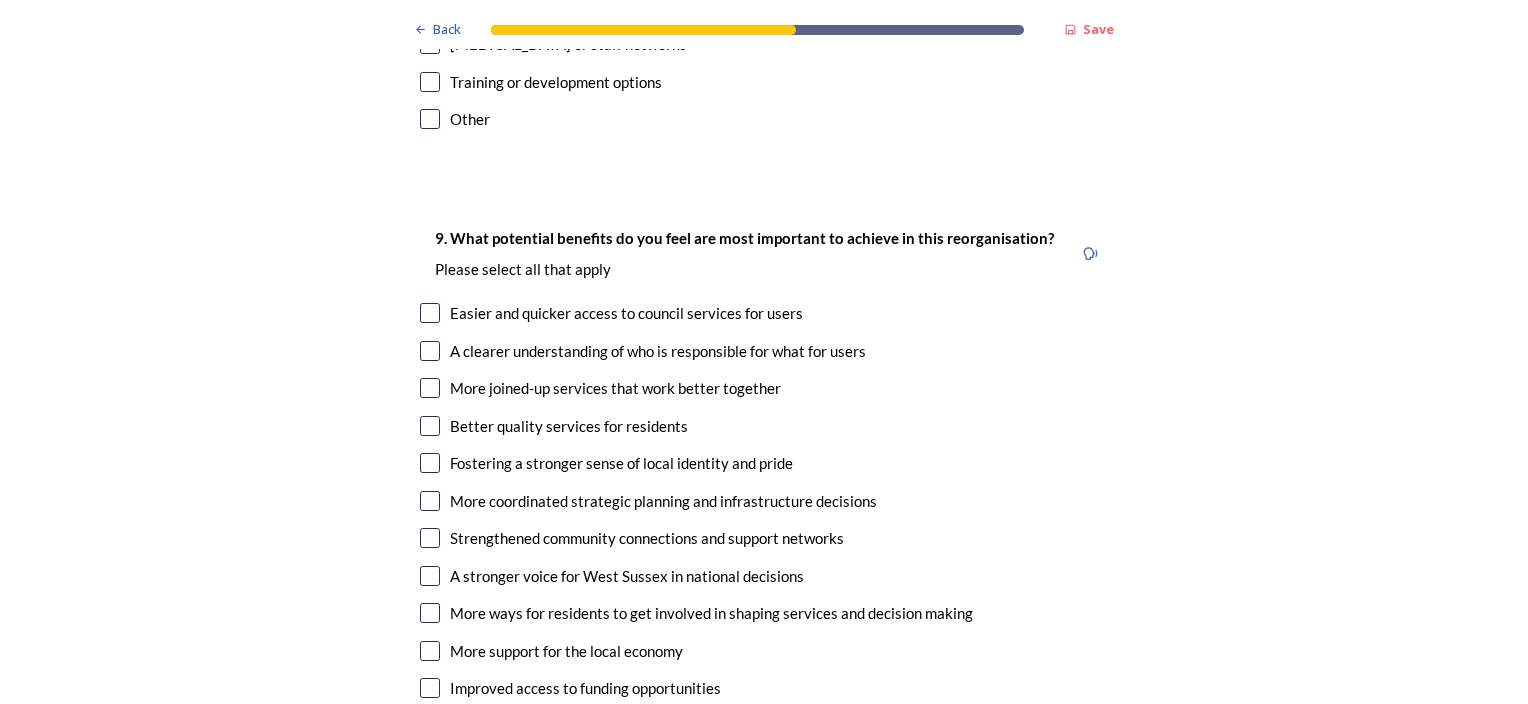 scroll, scrollTop: 4916, scrollLeft: 0, axis: vertical 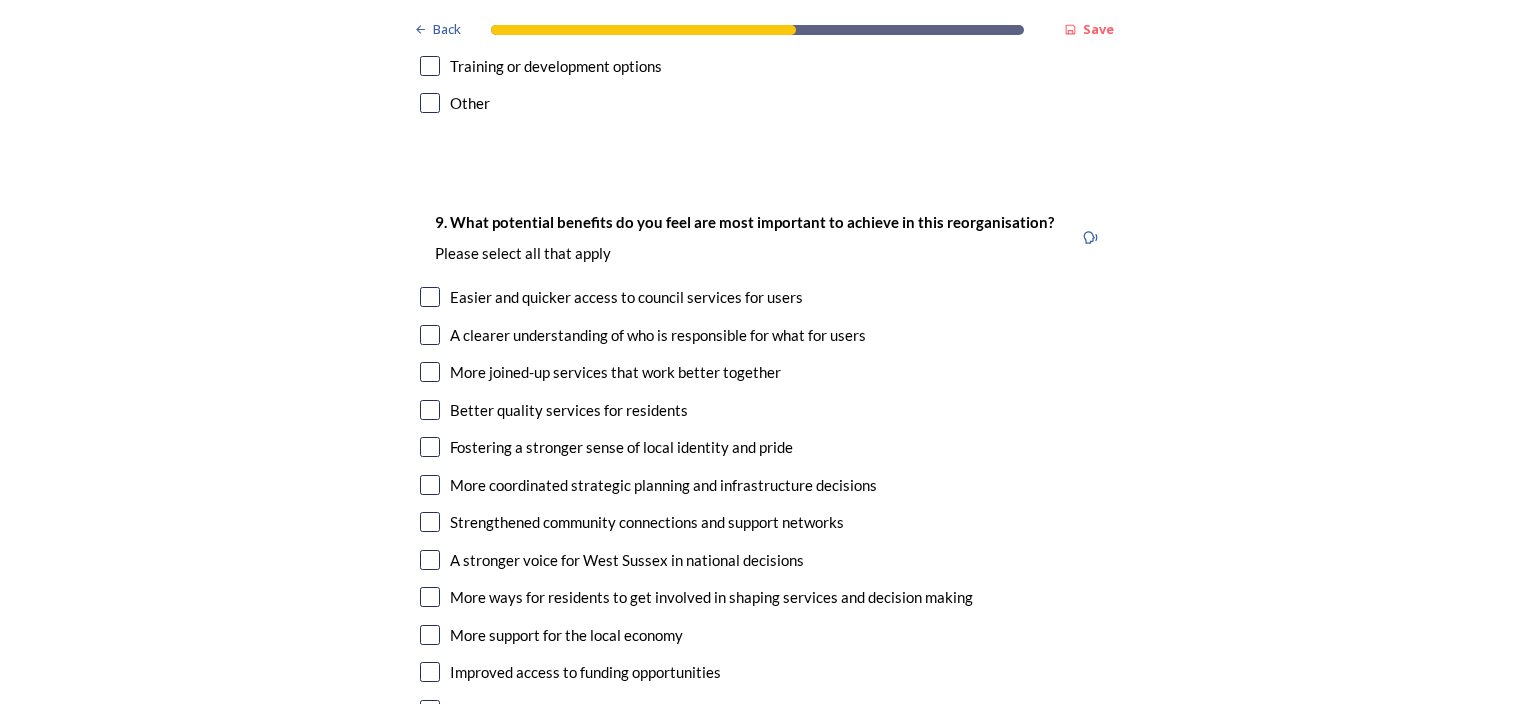 click at bounding box center [430, 372] 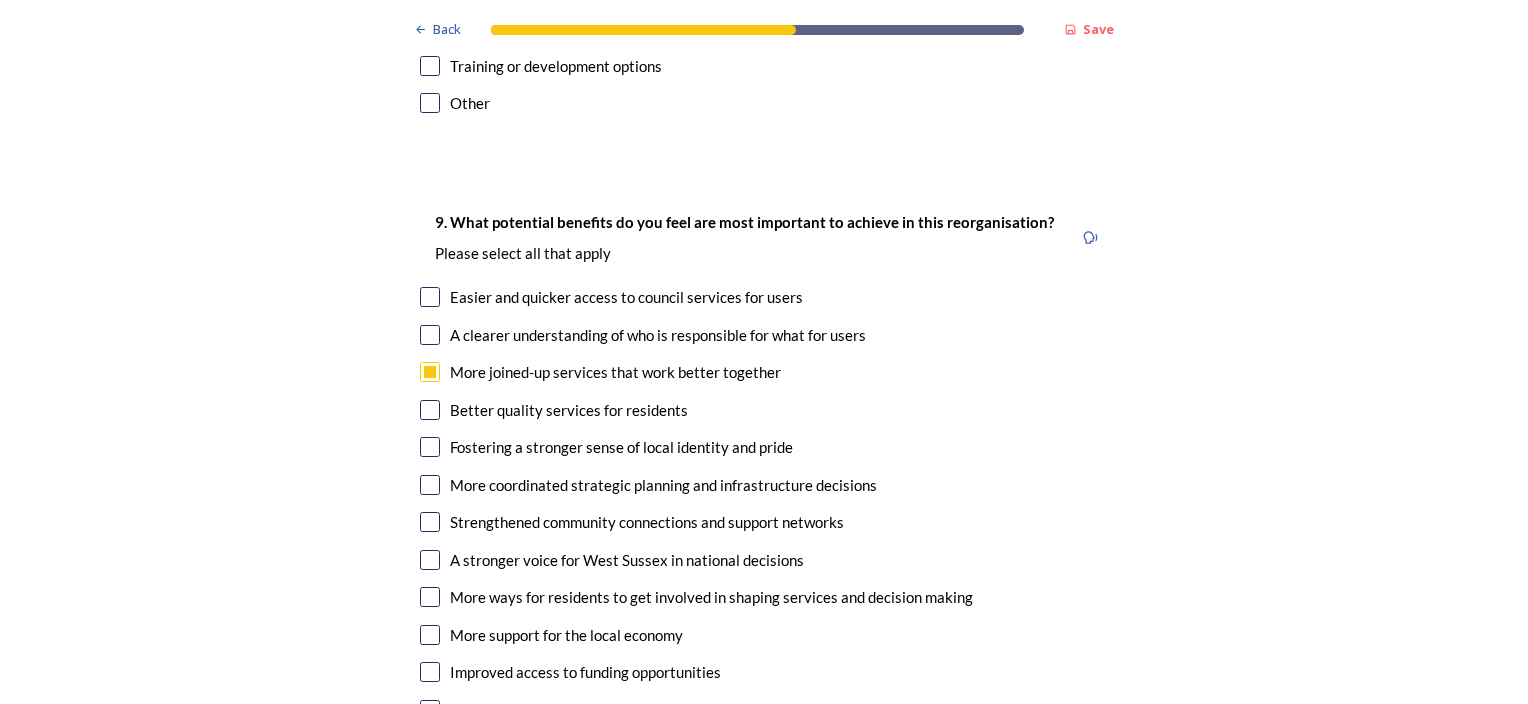 click at bounding box center [430, 560] 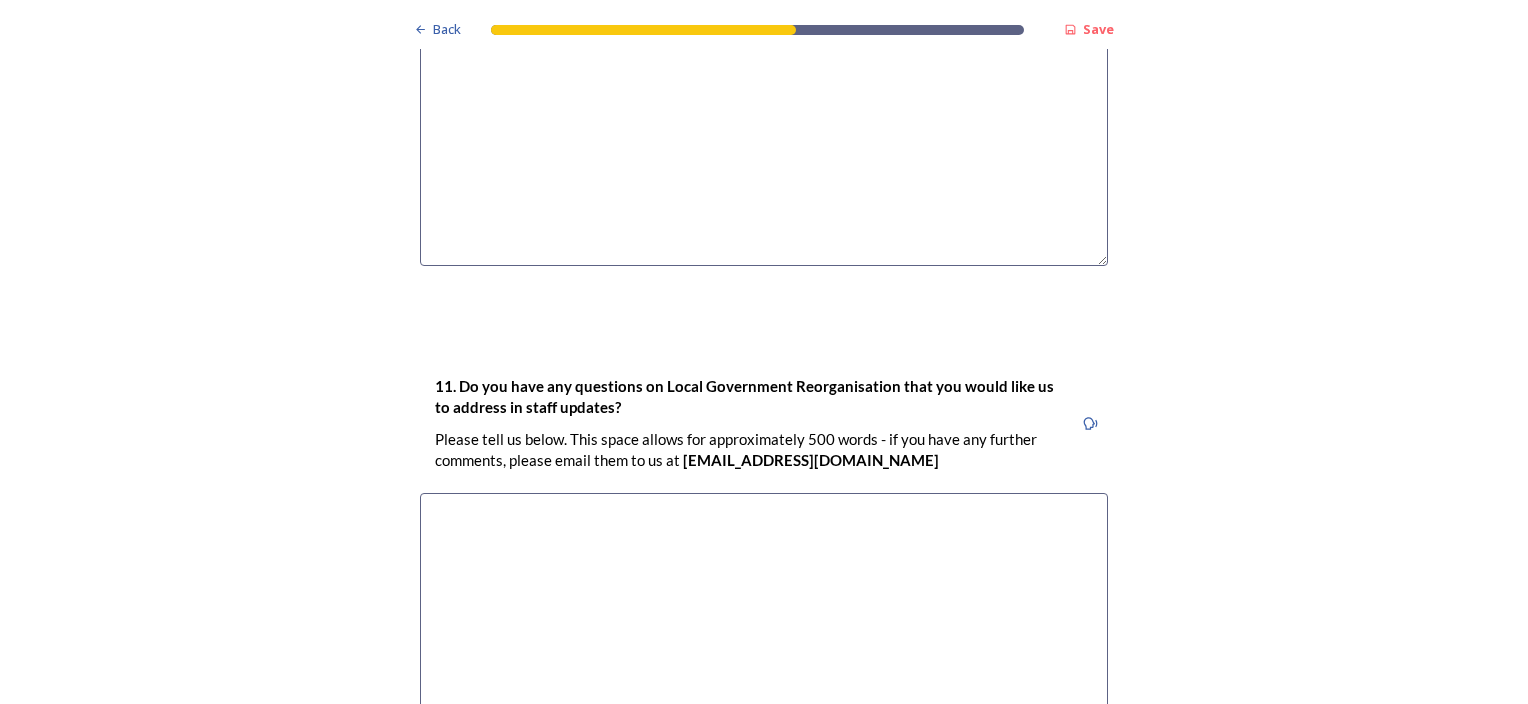 scroll, scrollTop: 6008, scrollLeft: 0, axis: vertical 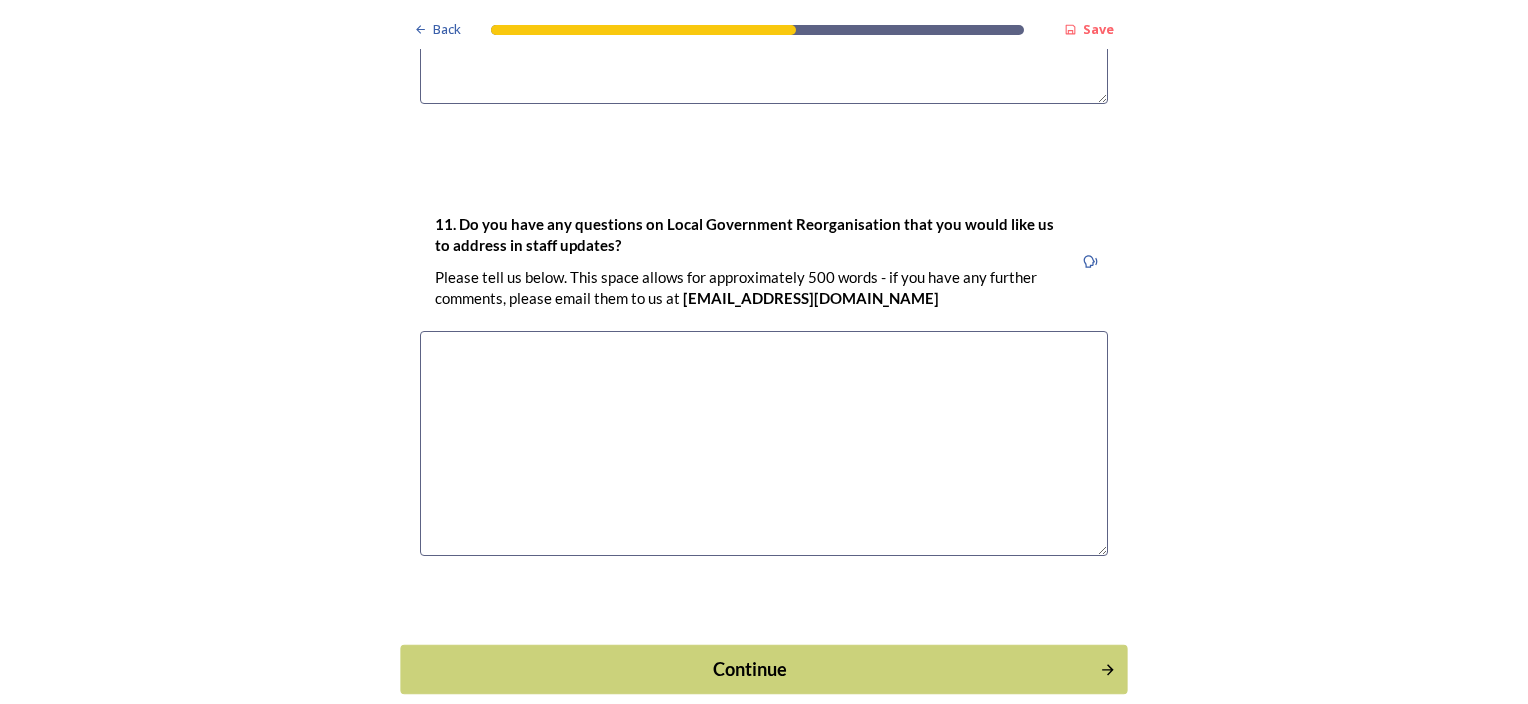 click on "Continue" at bounding box center [750, 668] 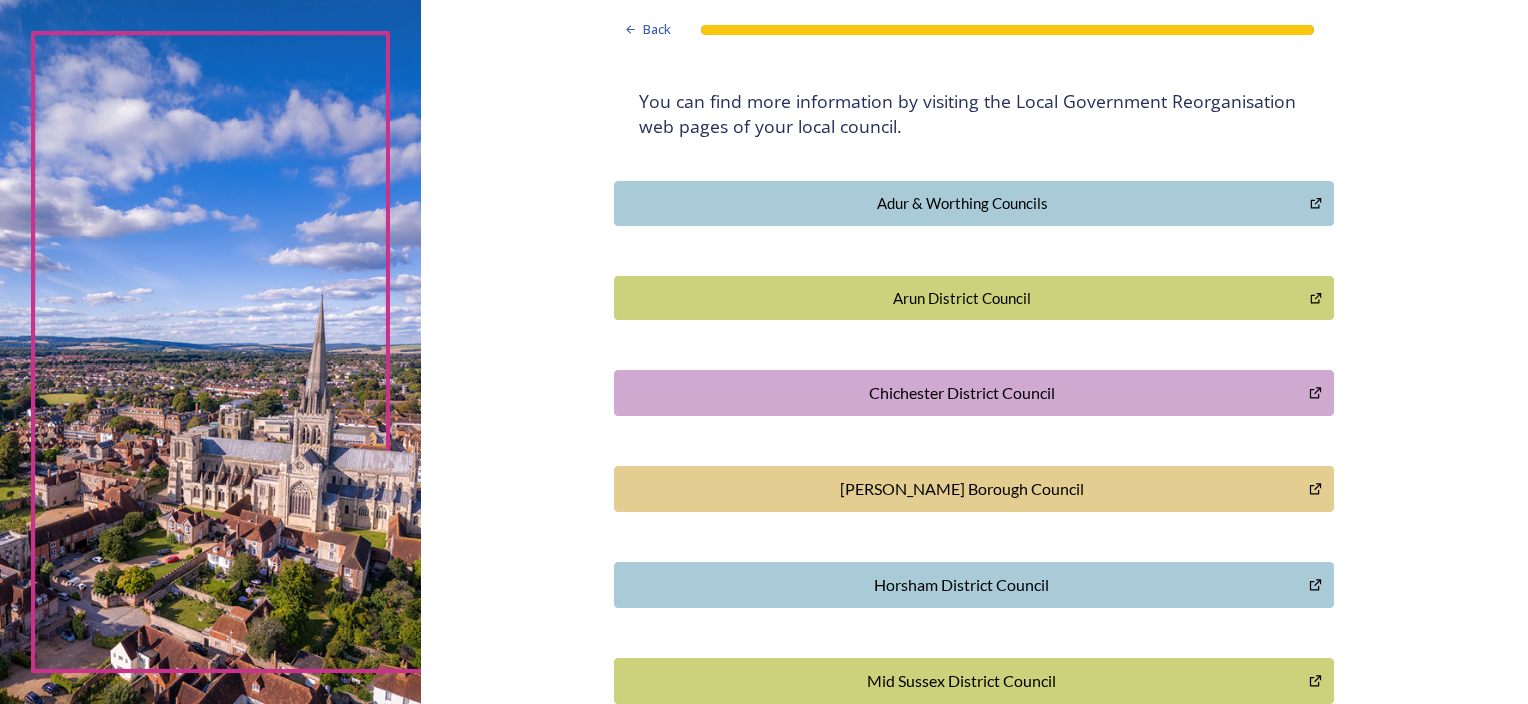 scroll, scrollTop: 355, scrollLeft: 0, axis: vertical 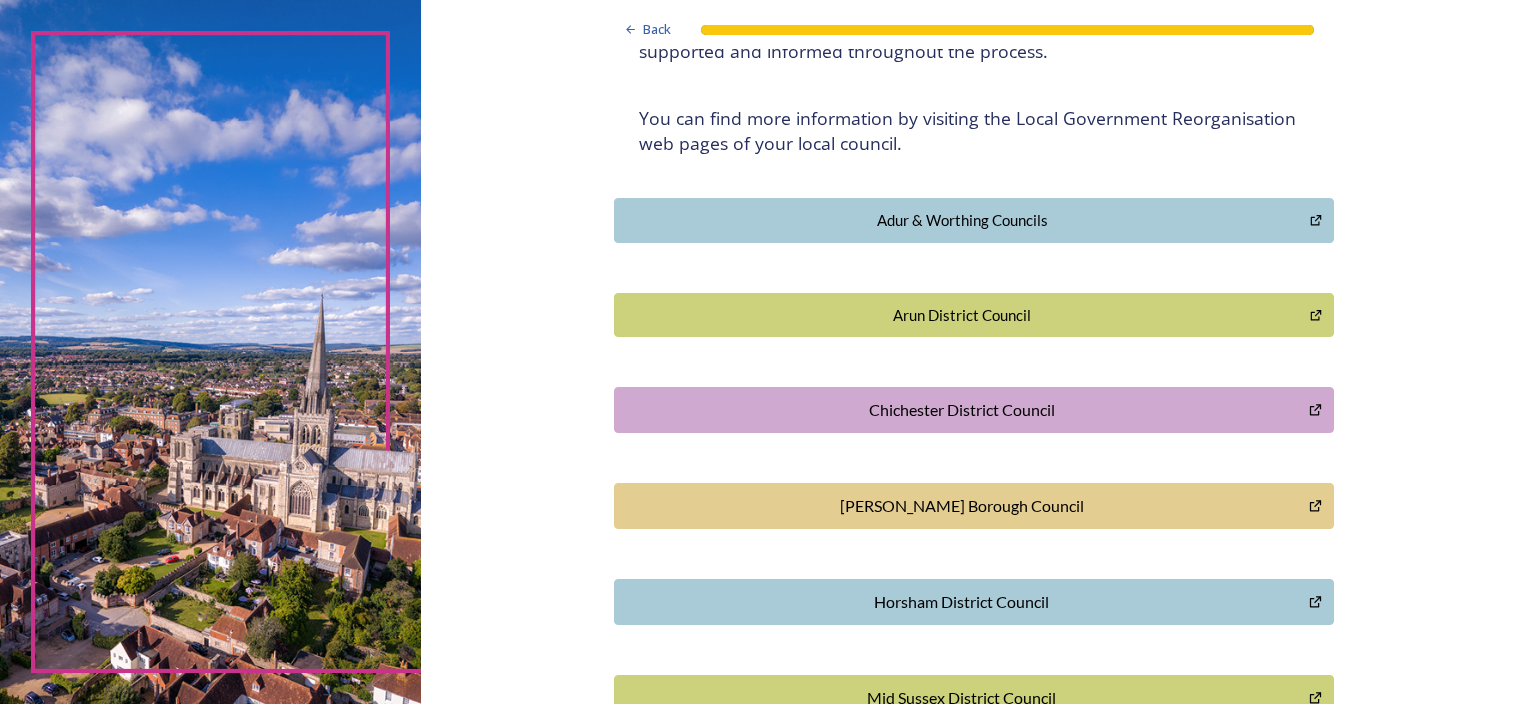 click on "Chichester District Council" at bounding box center (961, 410) 